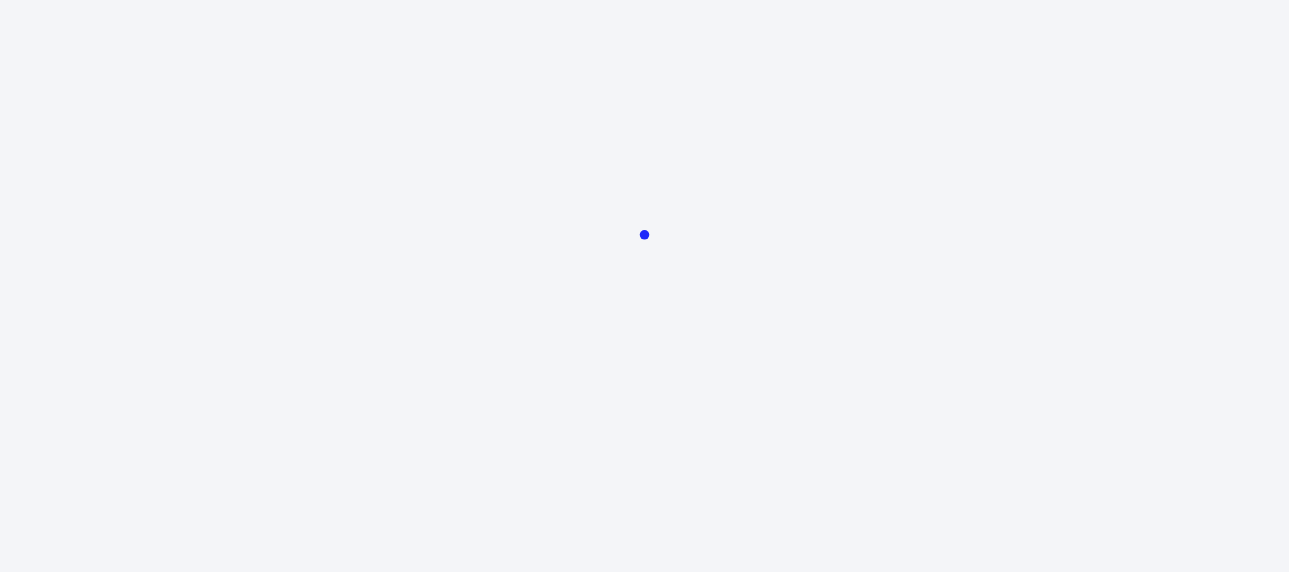 scroll, scrollTop: 0, scrollLeft: 0, axis: both 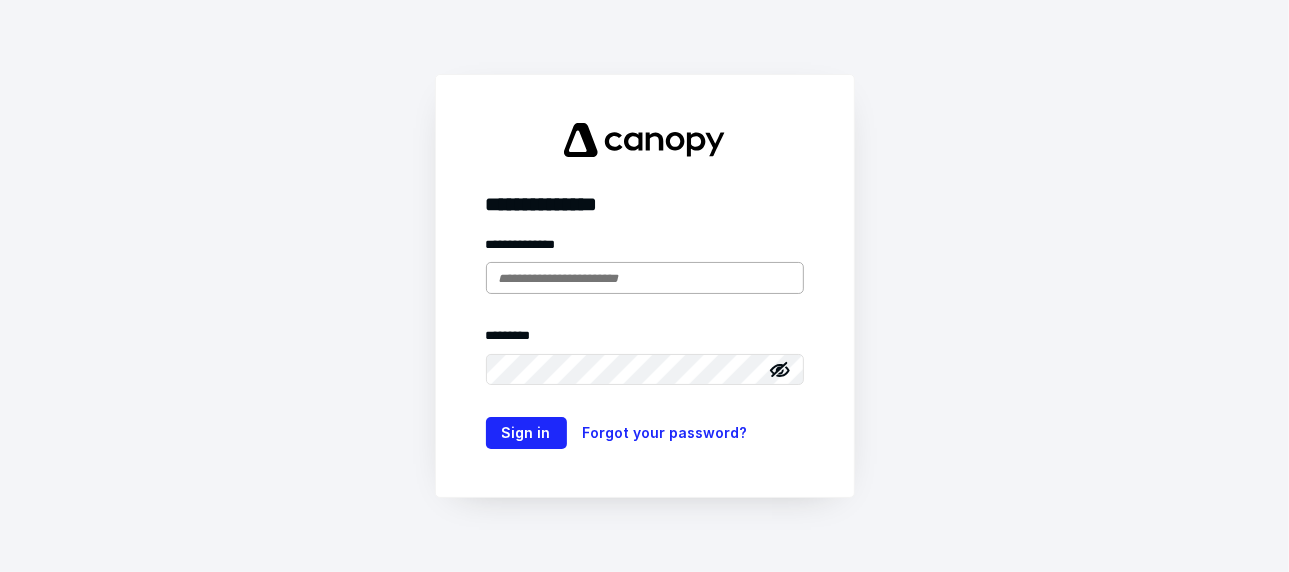click at bounding box center (645, 278) 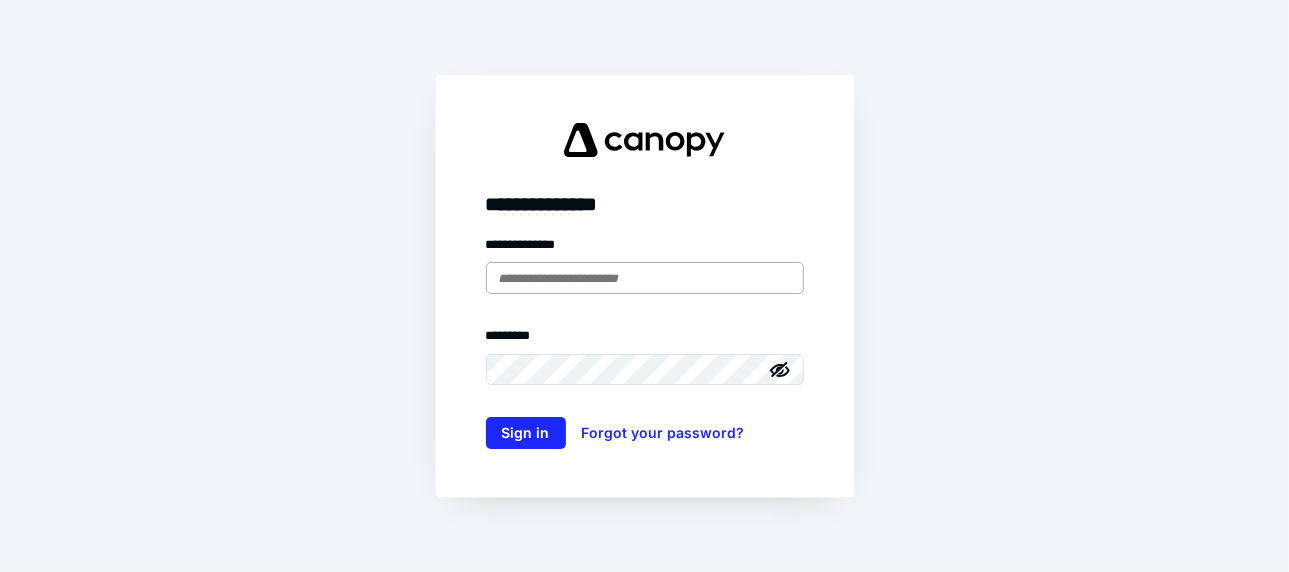scroll, scrollTop: 0, scrollLeft: 0, axis: both 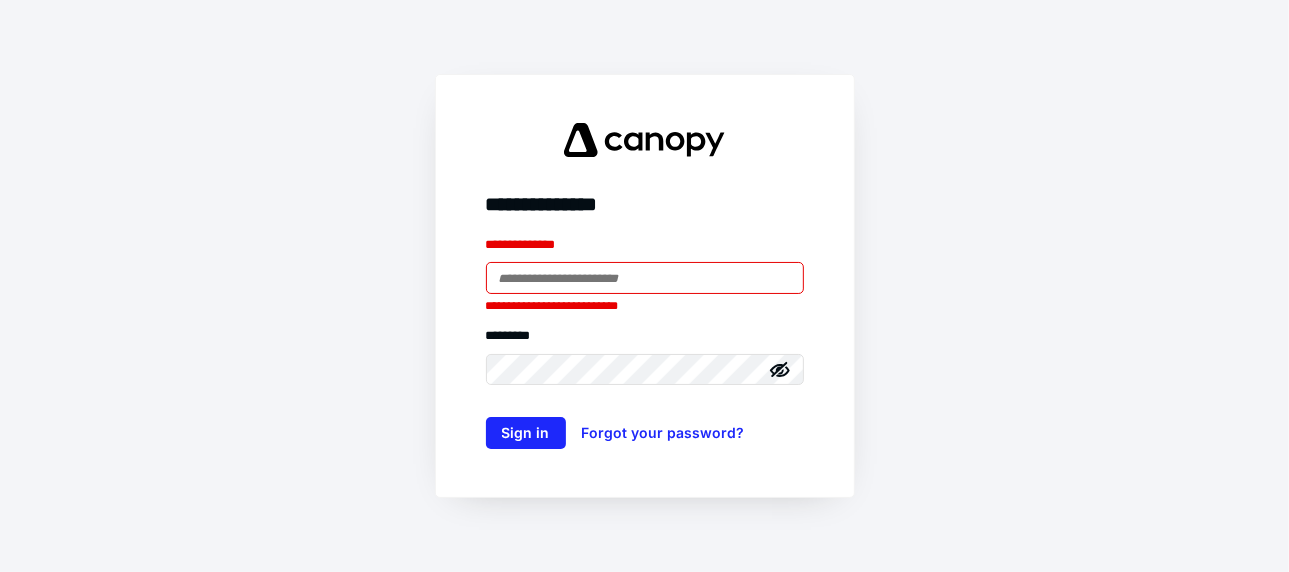 type on "**********" 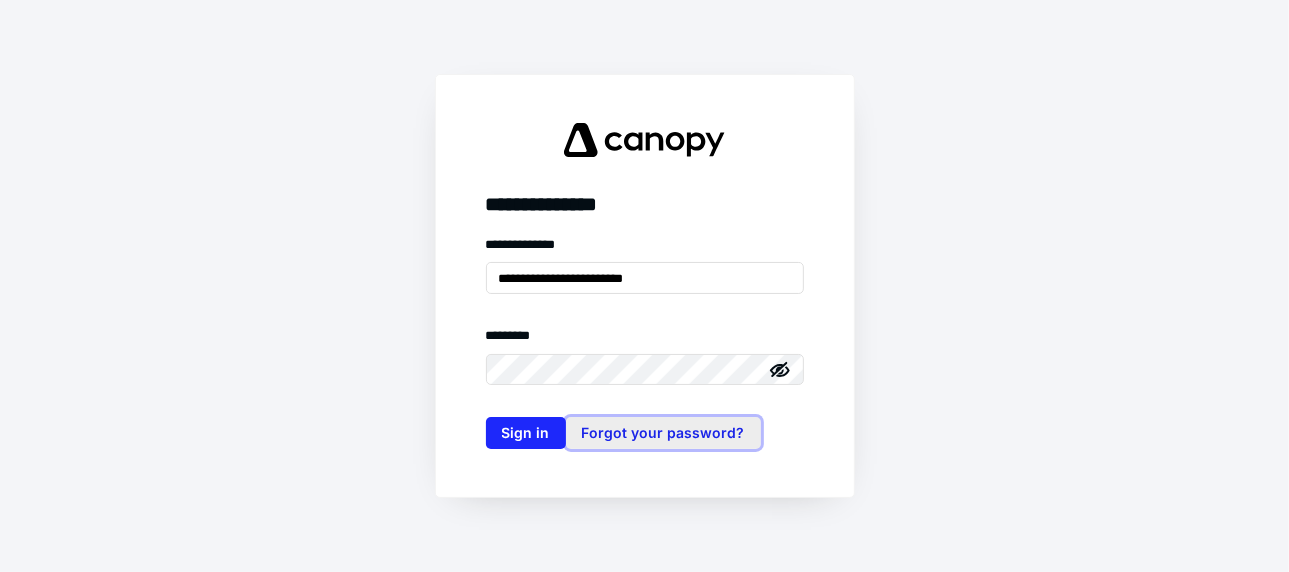 click on "Forgot your password?" at bounding box center [663, 433] 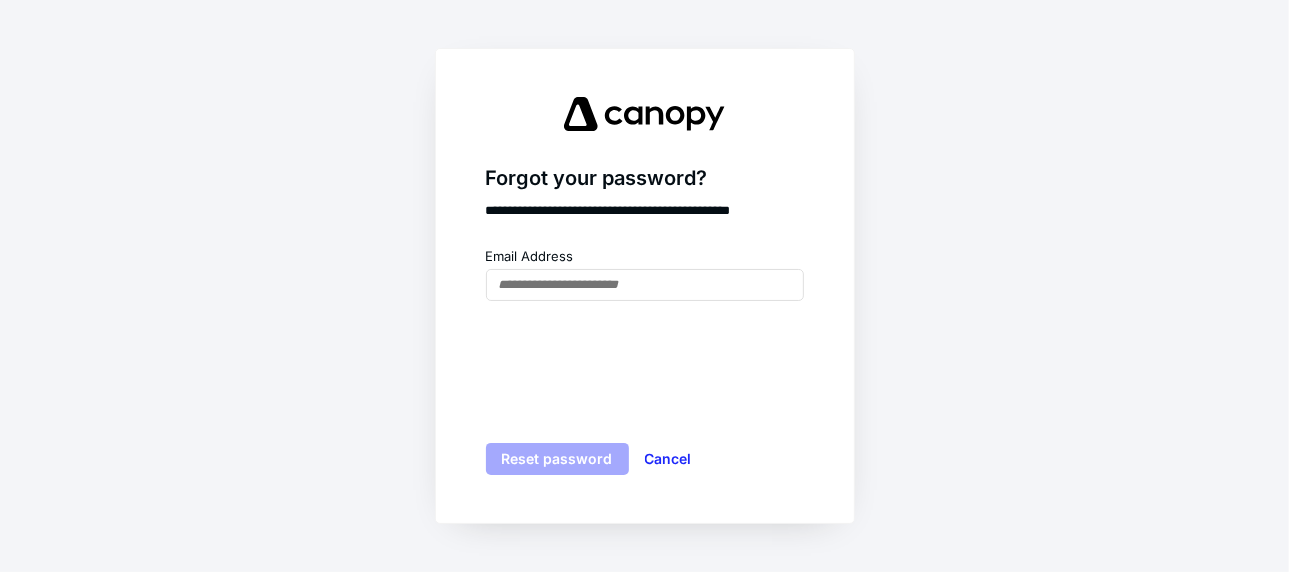 drag, startPoint x: 690, startPoint y: 458, endPoint x: 676, endPoint y: 462, distance: 14.56022 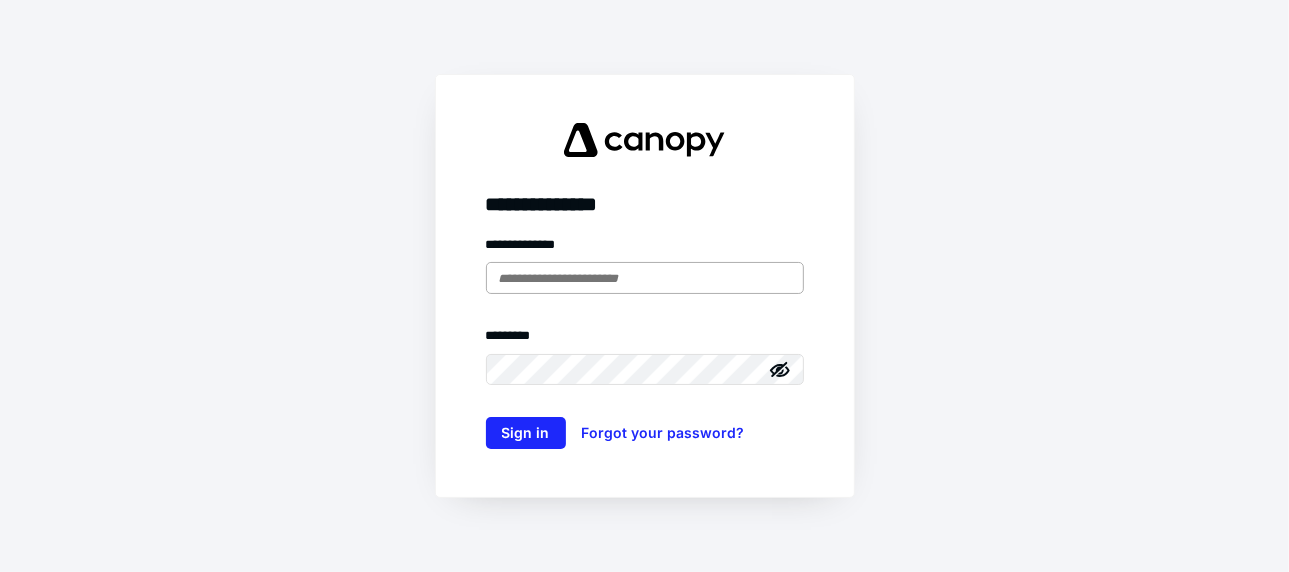 click at bounding box center (645, 278) 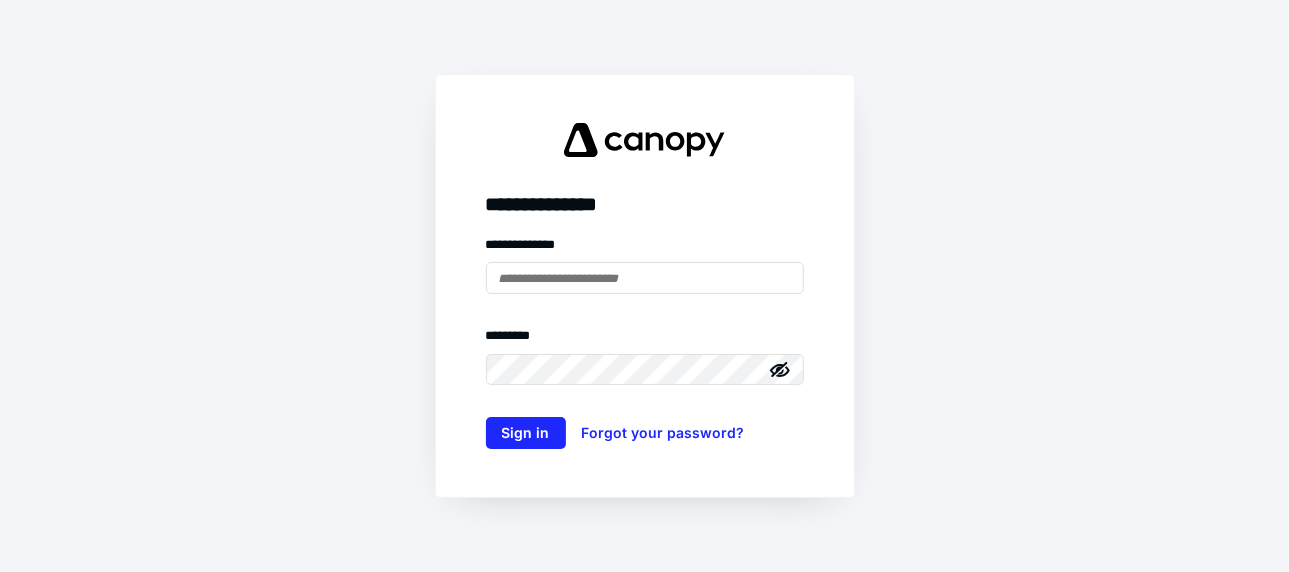 type on "**********" 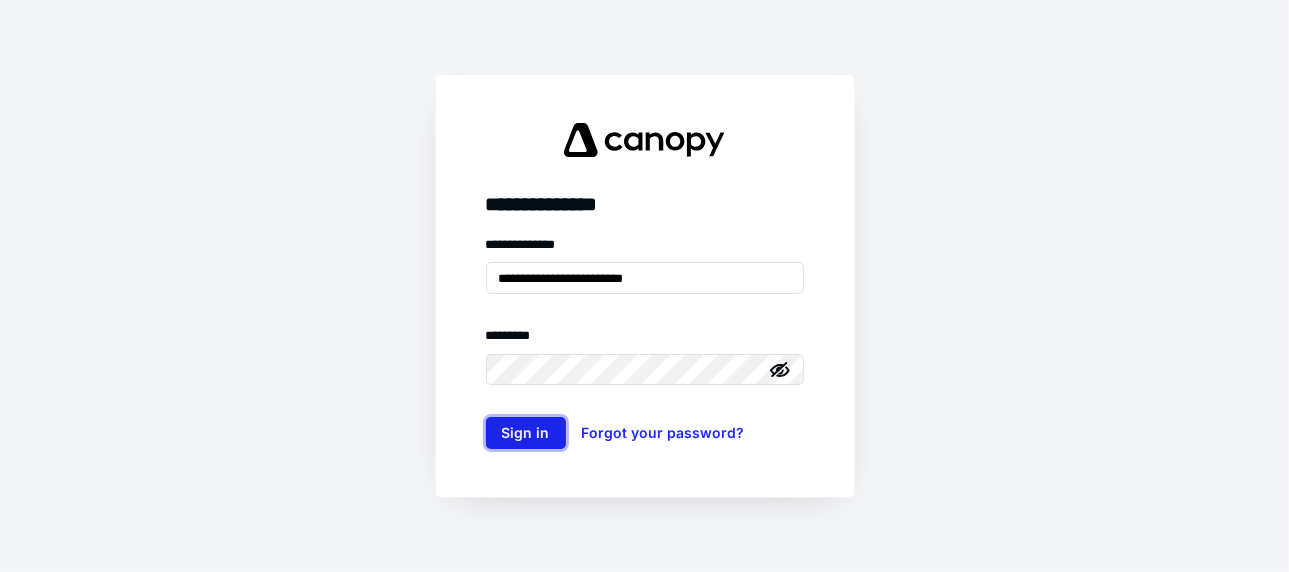 click on "Sign in" at bounding box center [526, 433] 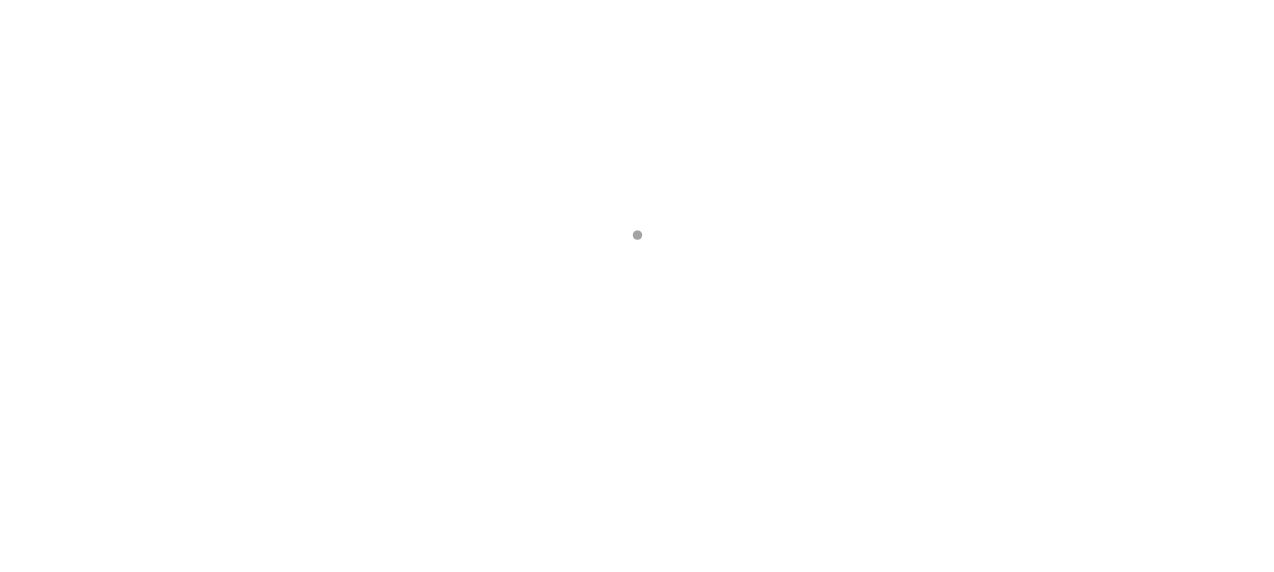 scroll, scrollTop: 0, scrollLeft: 0, axis: both 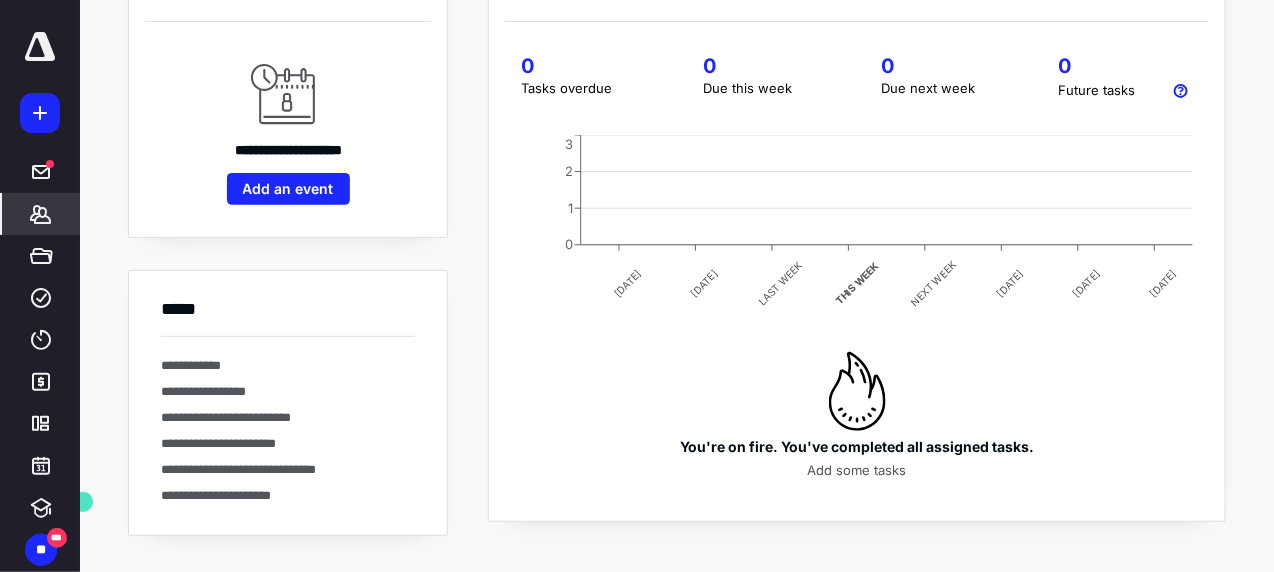 click on "*******" at bounding box center [41, 214] 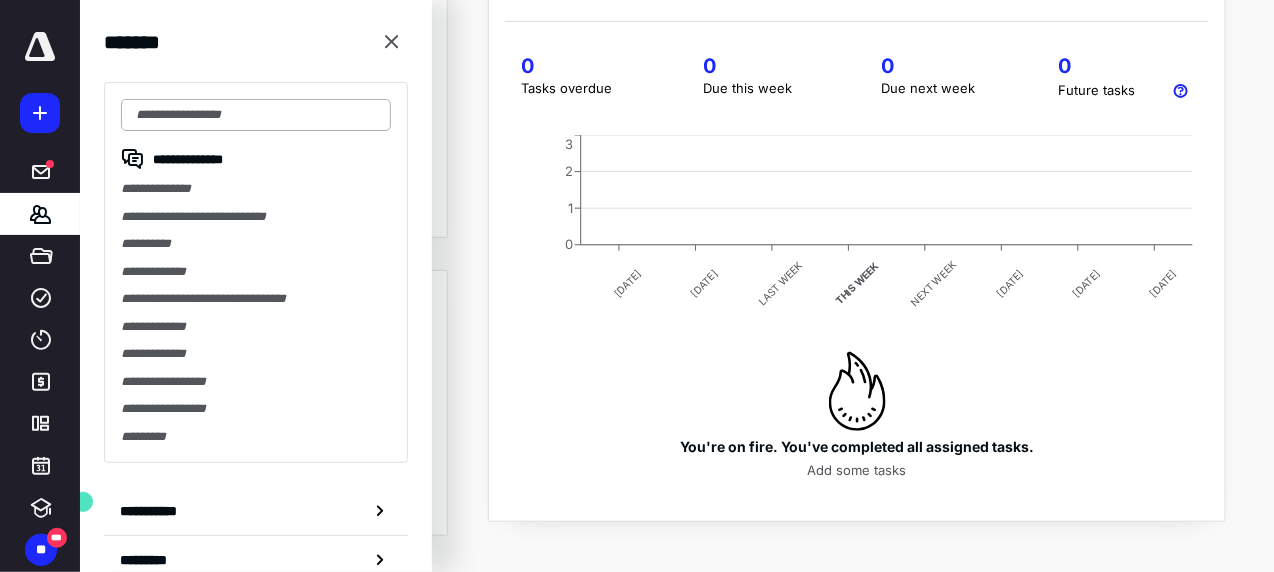 click at bounding box center [256, 115] 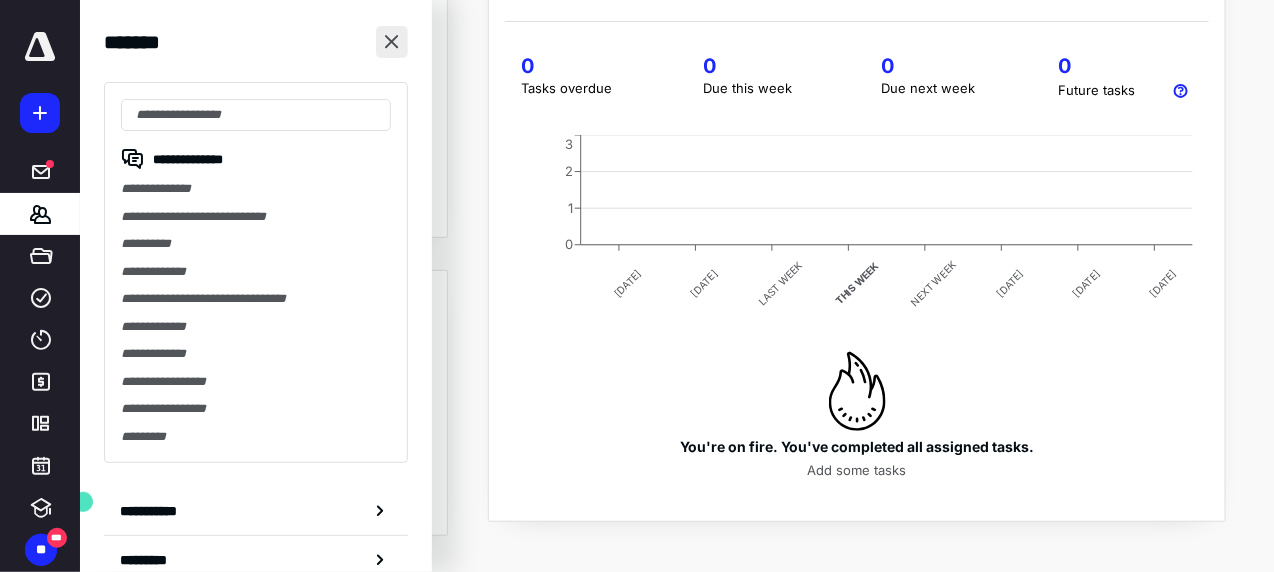 click at bounding box center [392, 42] 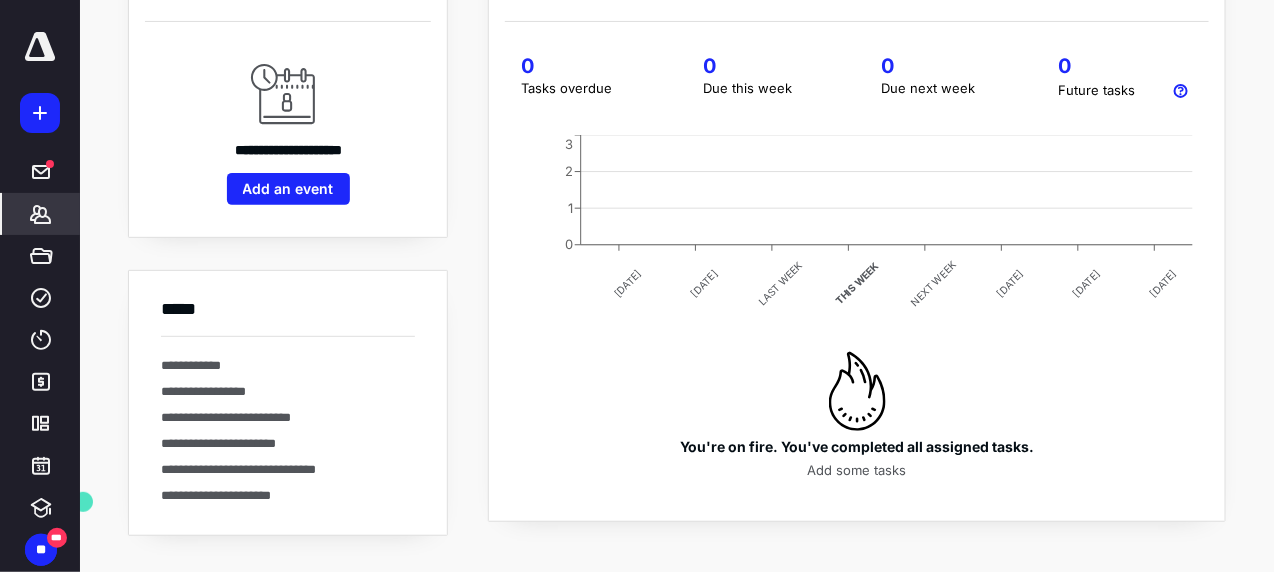 click 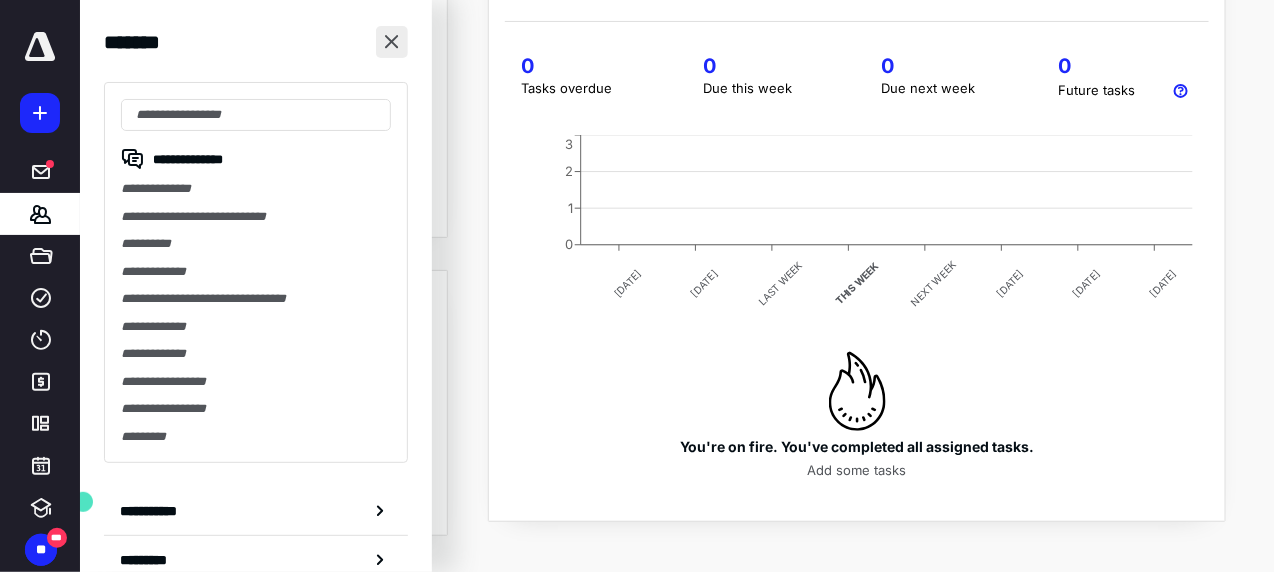 click on "**********" at bounding box center [256, 305] 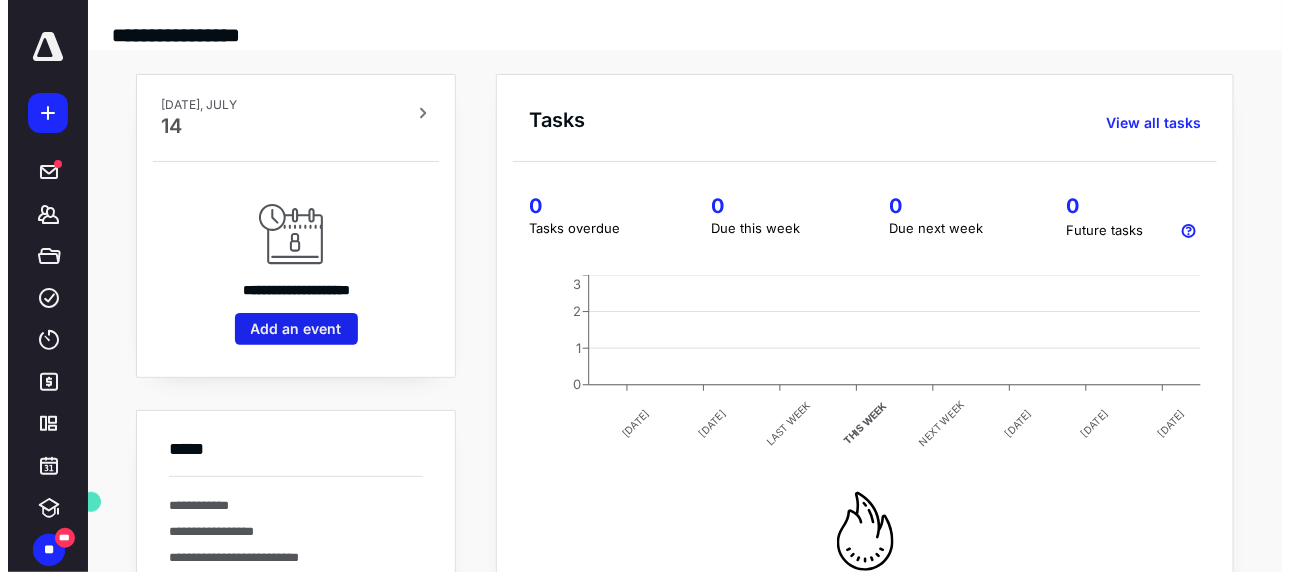 scroll, scrollTop: 0, scrollLeft: 0, axis: both 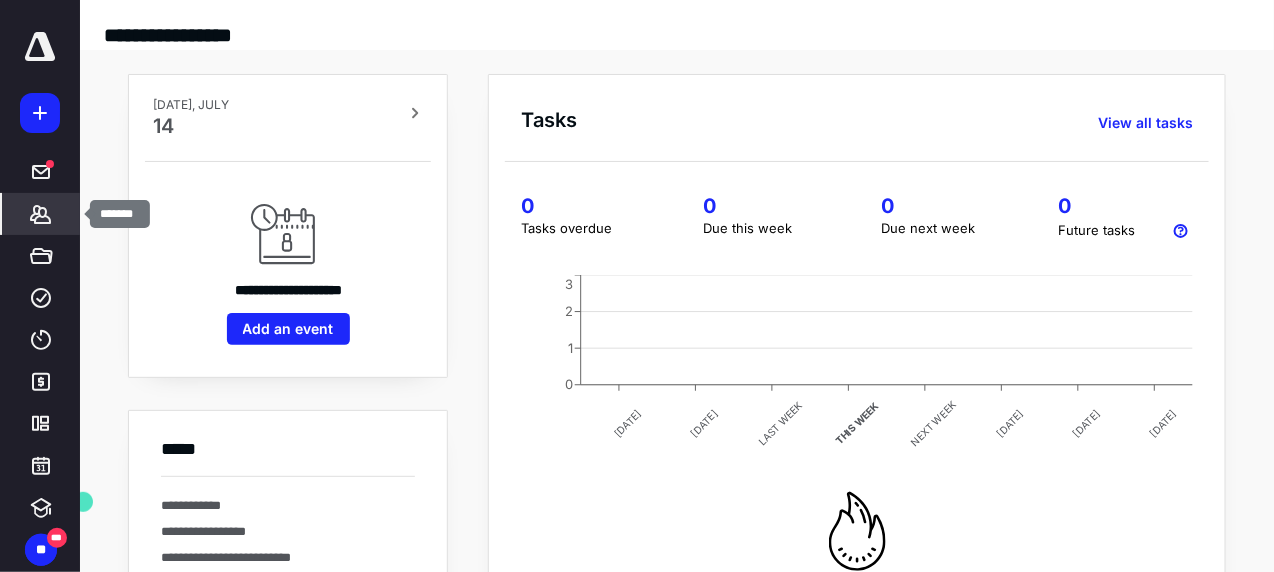 click 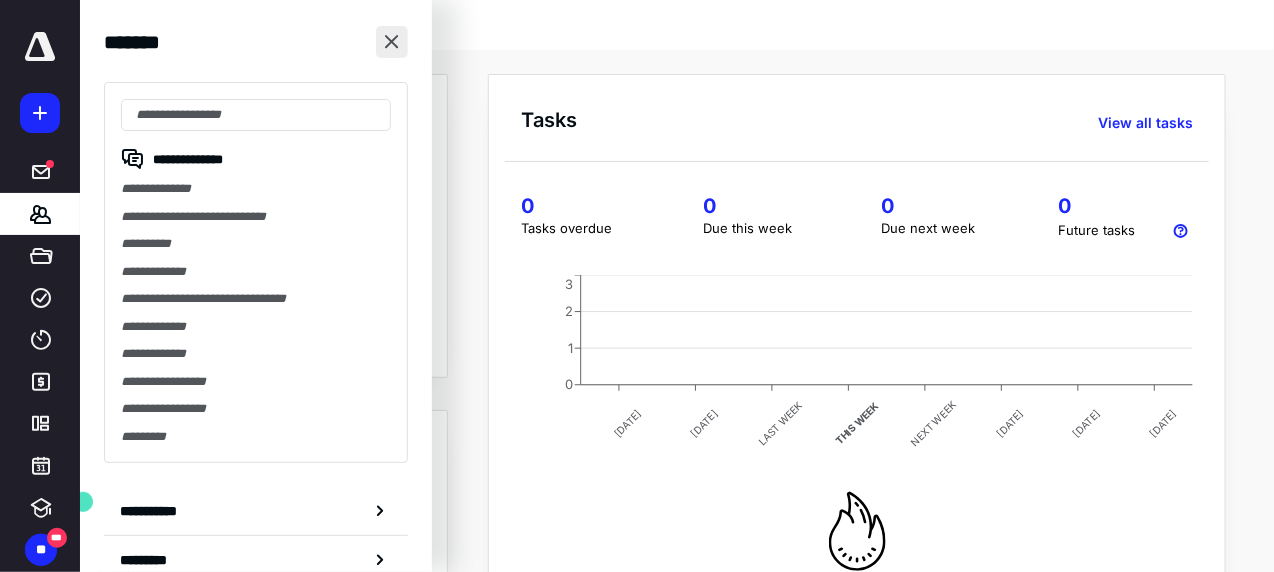 click at bounding box center (392, 42) 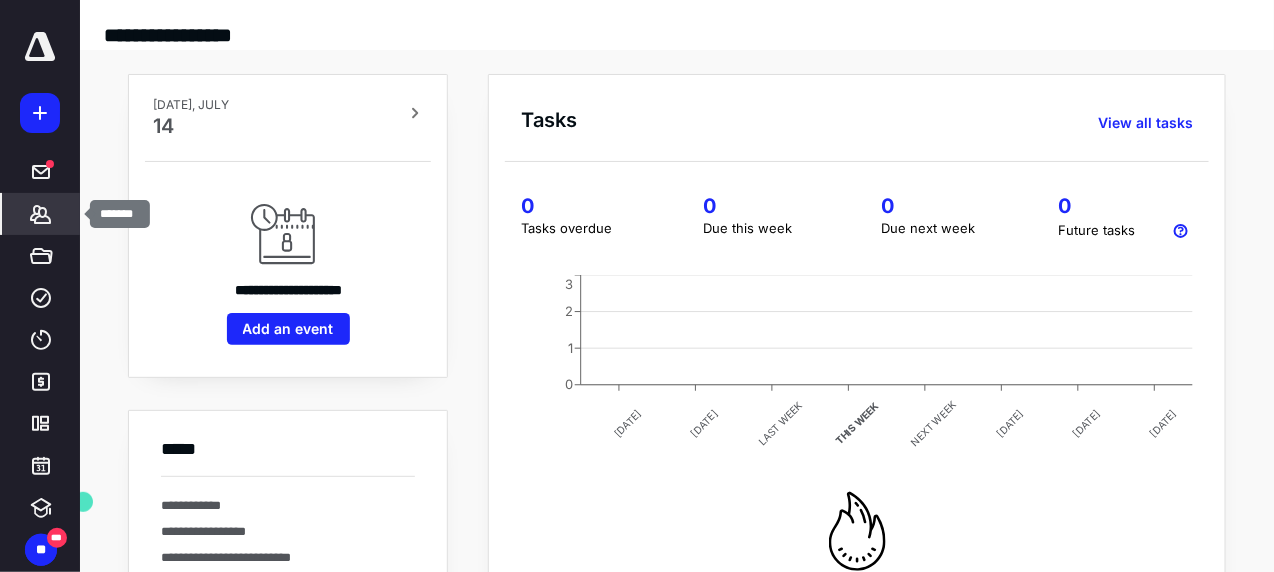 click on "*******" at bounding box center [41, 214] 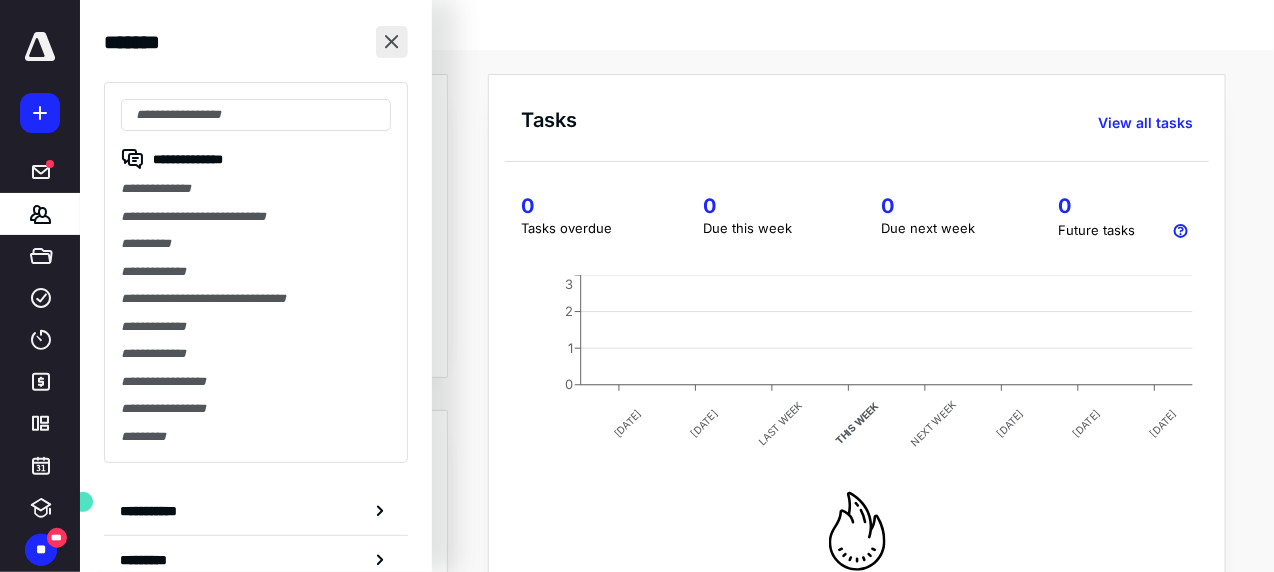 click at bounding box center [392, 42] 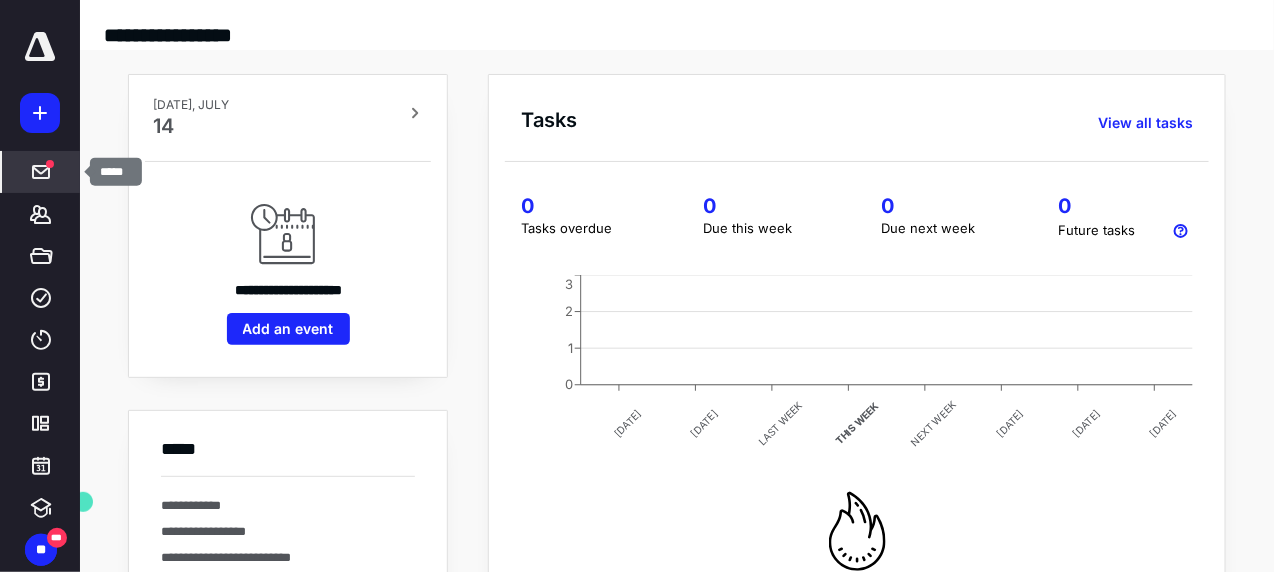 drag, startPoint x: 56, startPoint y: 181, endPoint x: 0, endPoint y: 254, distance: 92.00543 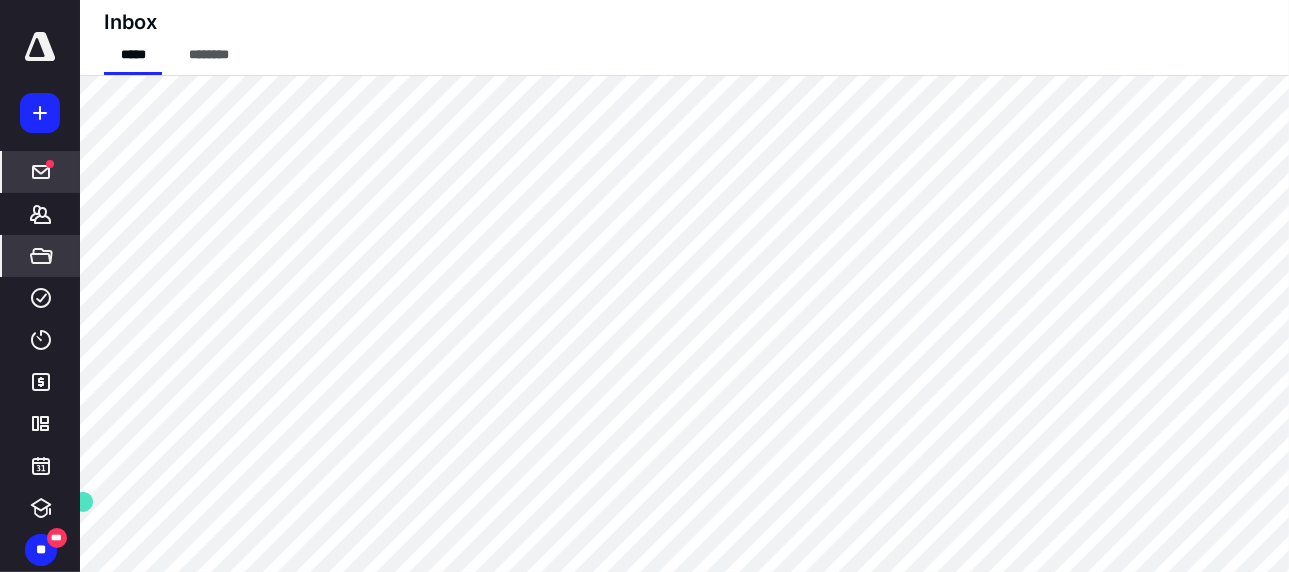click on "*****" at bounding box center (40, 256) 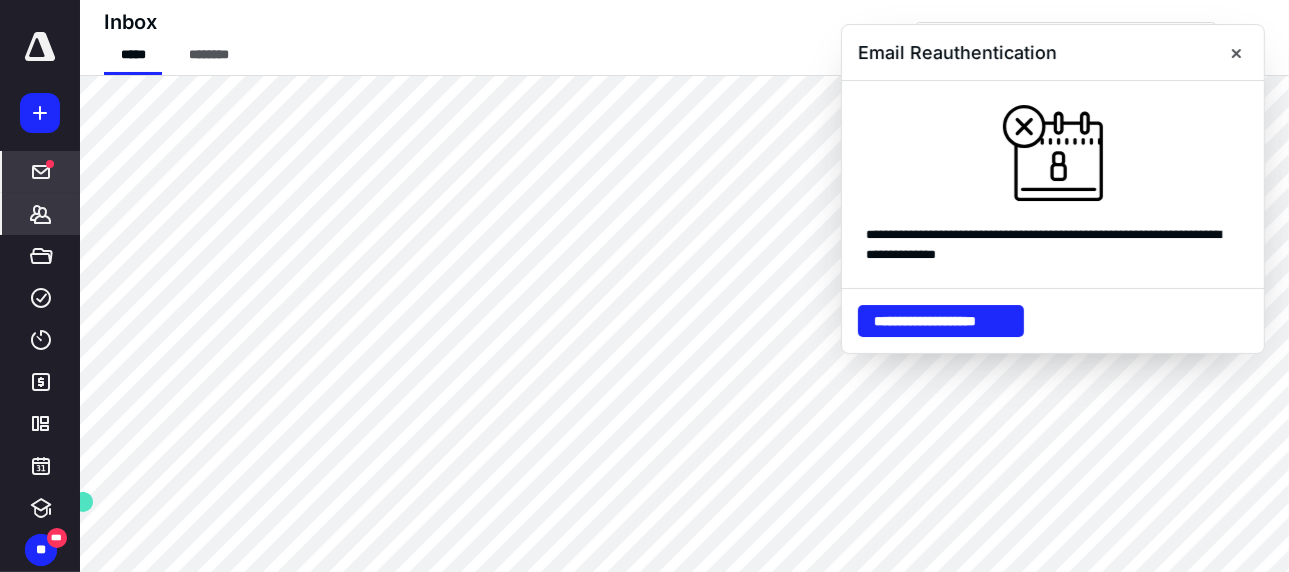 click on "*******" at bounding box center [41, 214] 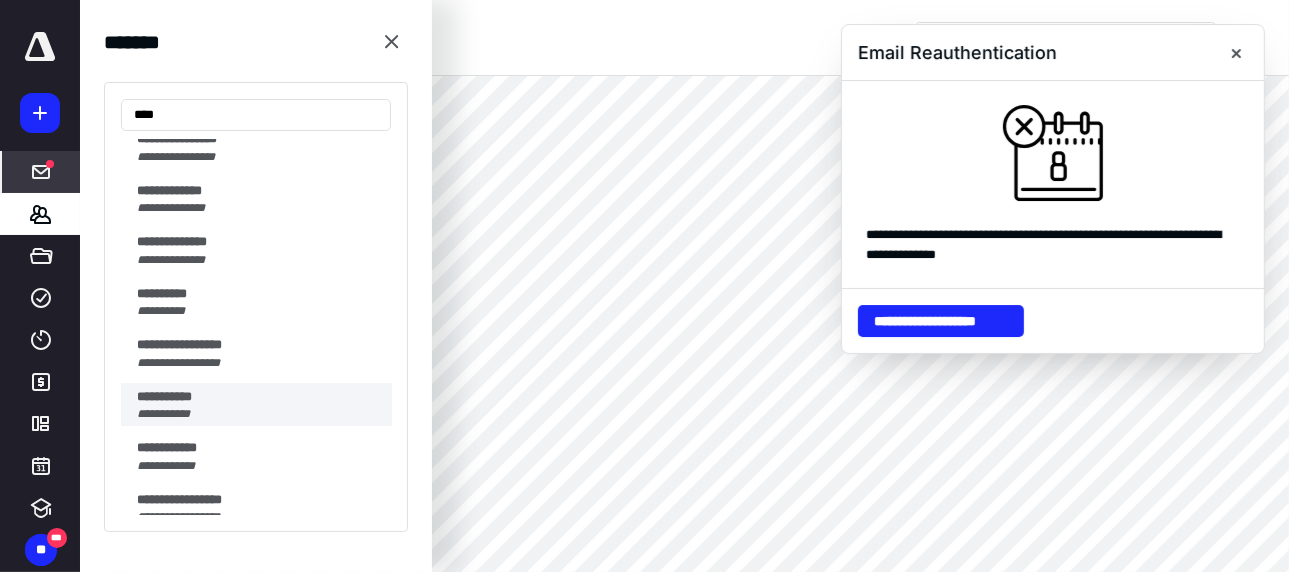 scroll, scrollTop: 200, scrollLeft: 0, axis: vertical 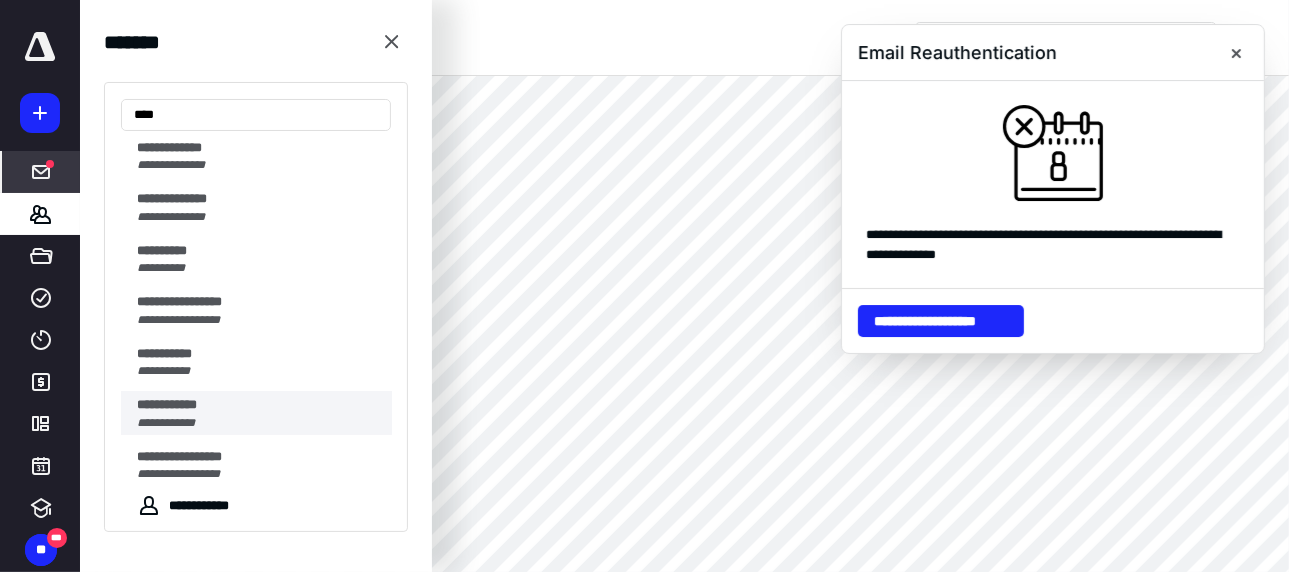 type on "***" 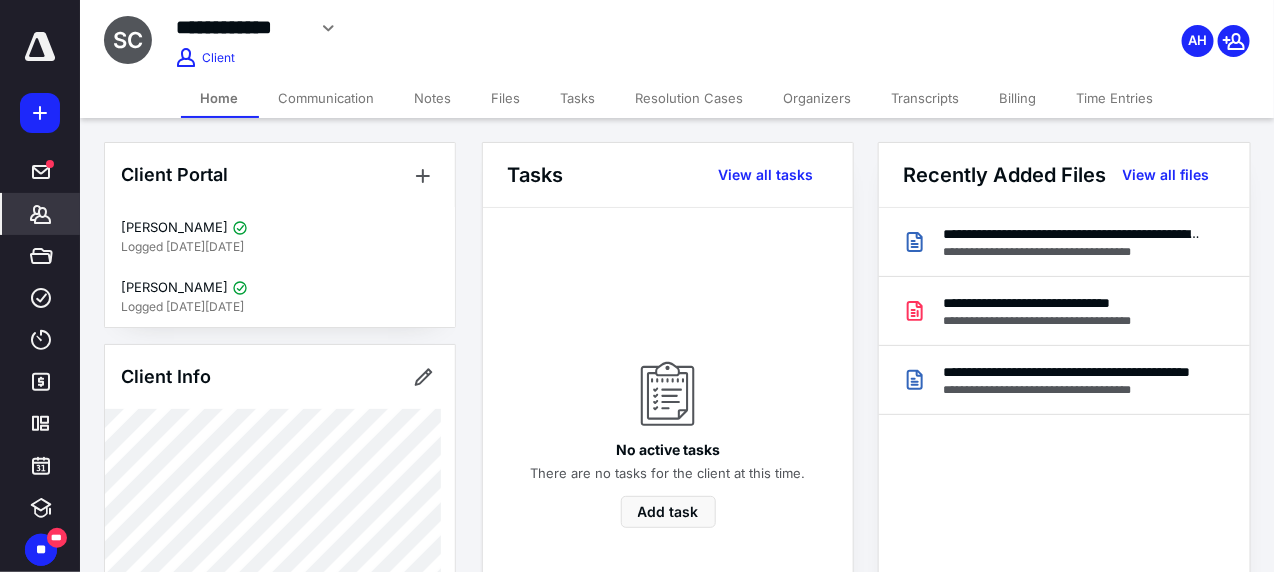 click on "Communication" at bounding box center [327, 98] 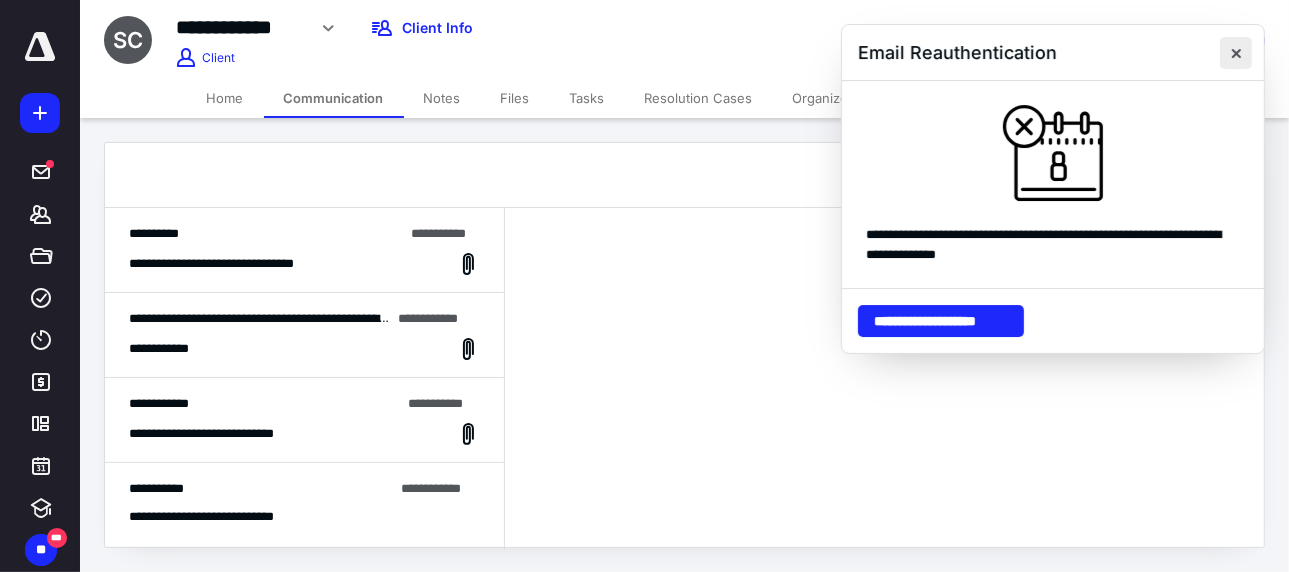 click at bounding box center [1236, 53] 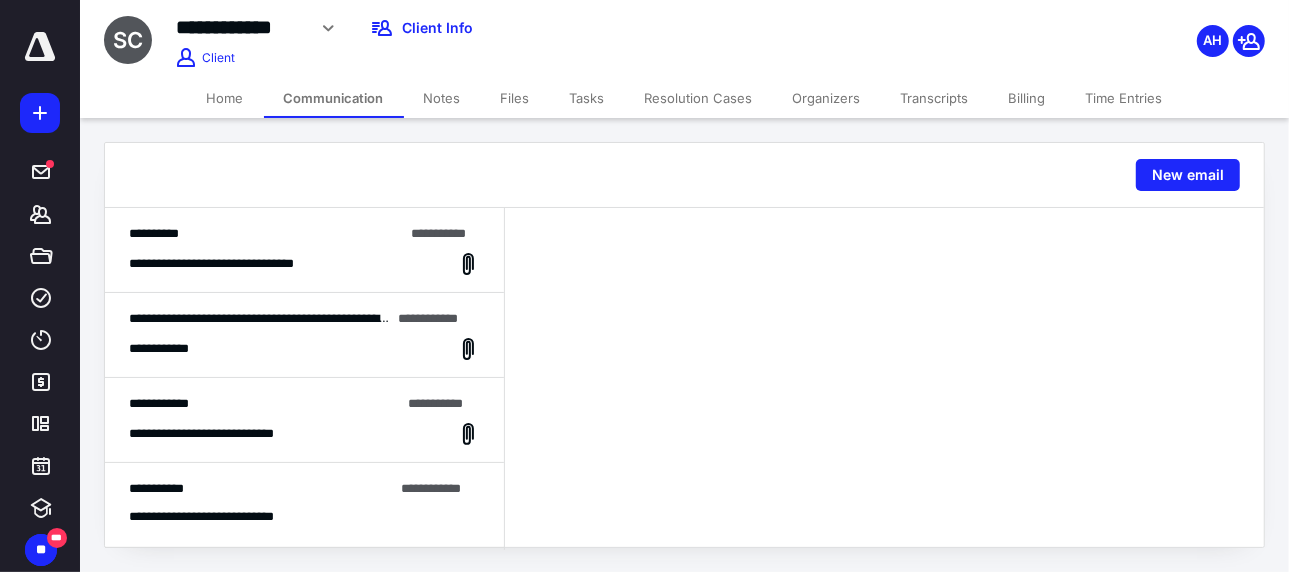 click on "Files" at bounding box center (515, 98) 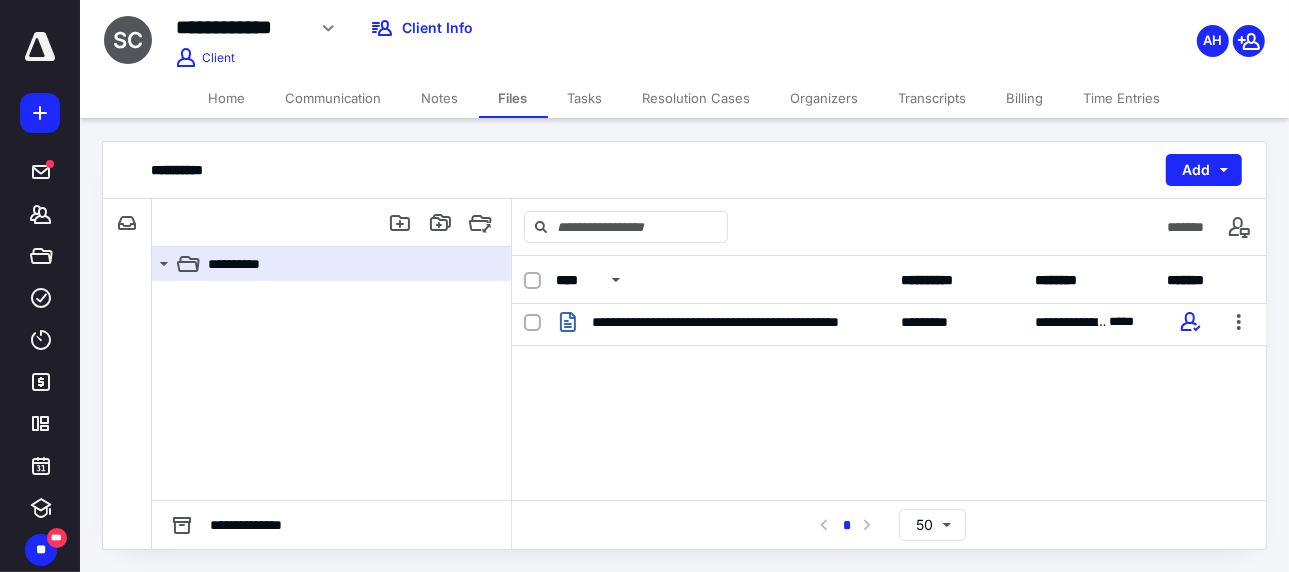 scroll, scrollTop: 0, scrollLeft: 0, axis: both 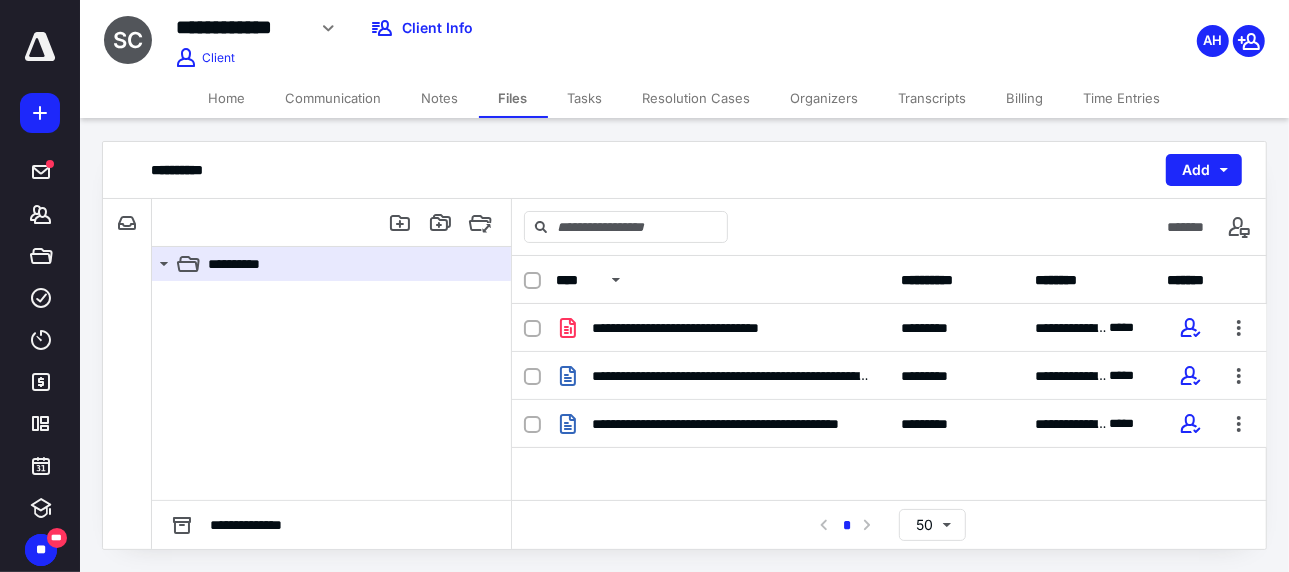 click on "Notes" at bounding box center (440, 98) 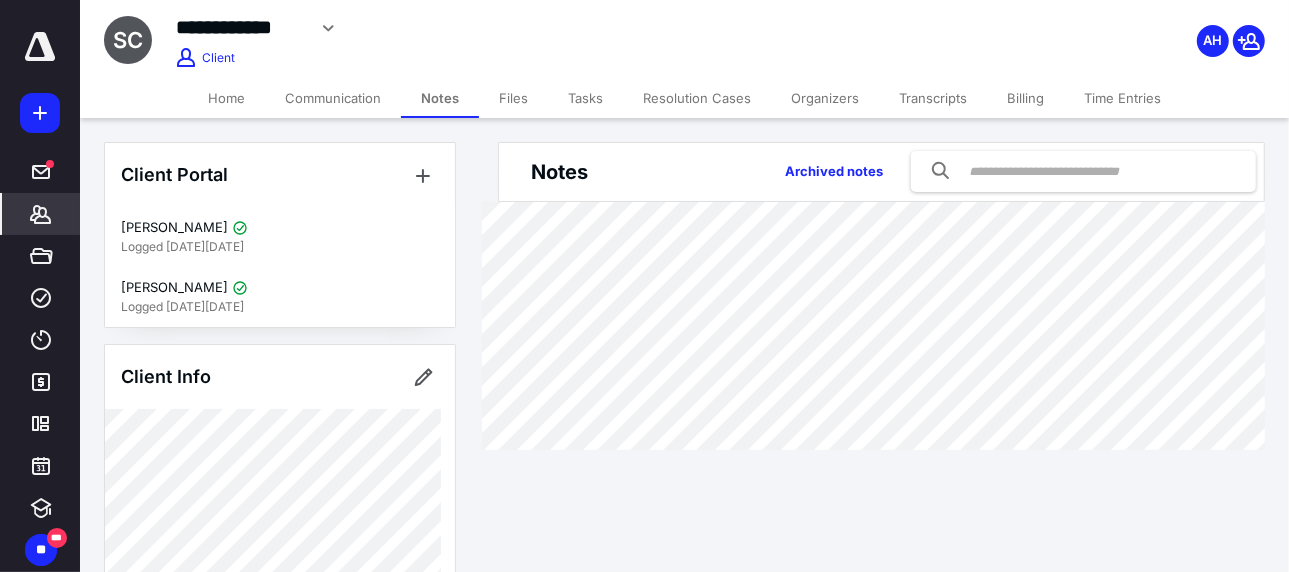 click on "Communication" at bounding box center (333, 98) 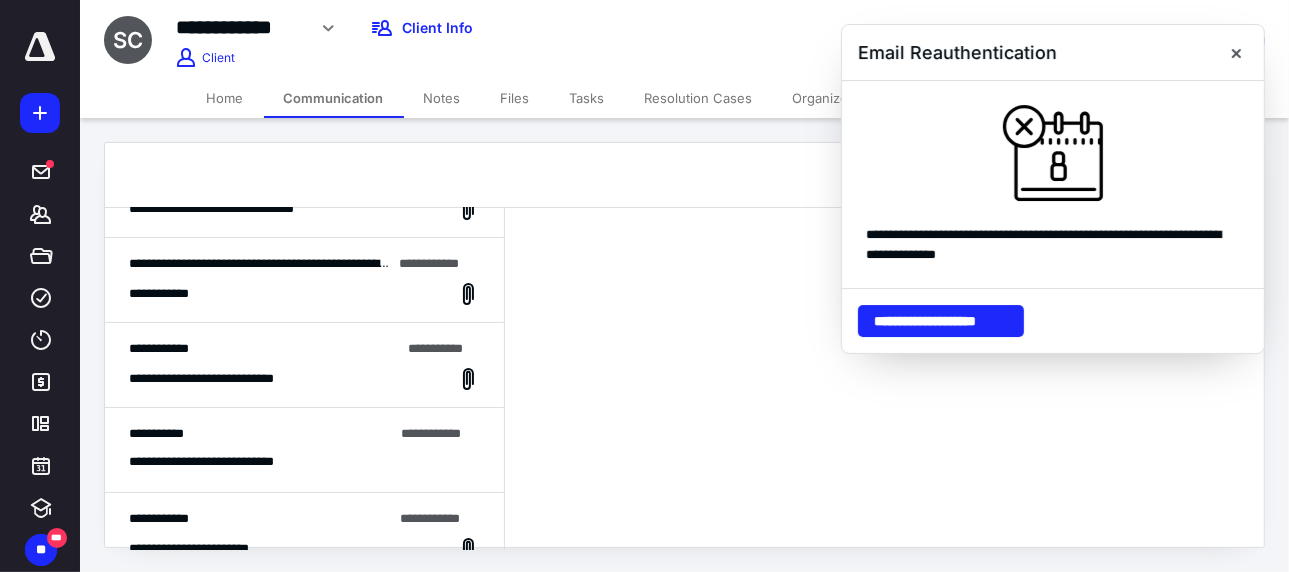 scroll, scrollTop: 100, scrollLeft: 0, axis: vertical 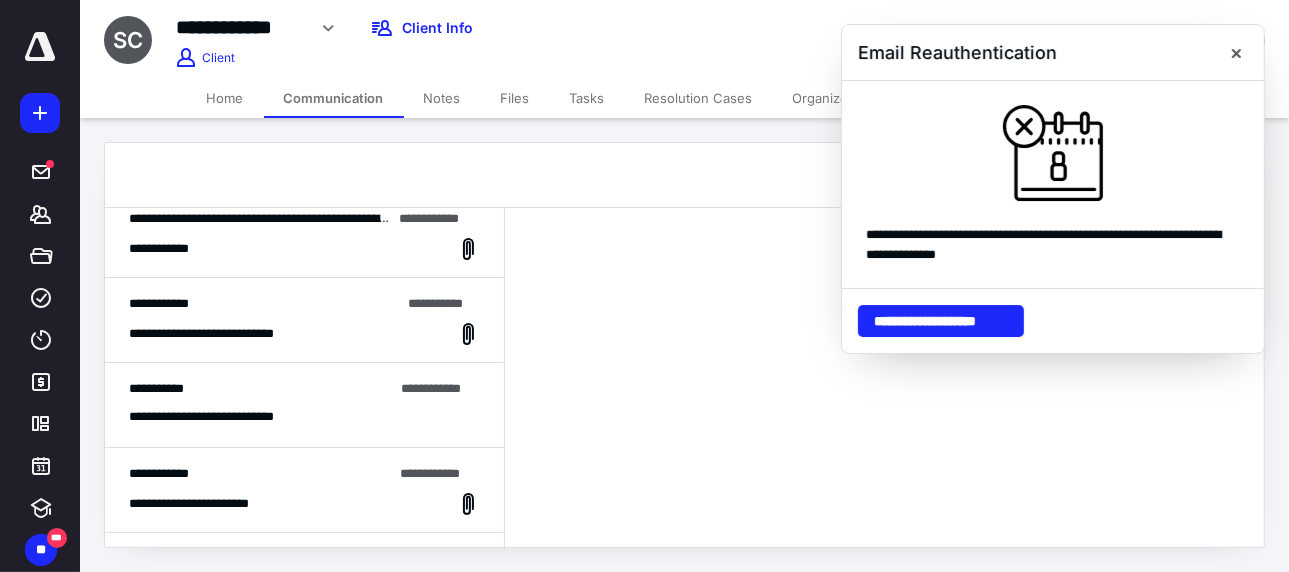 click on "Notes" at bounding box center [442, 98] 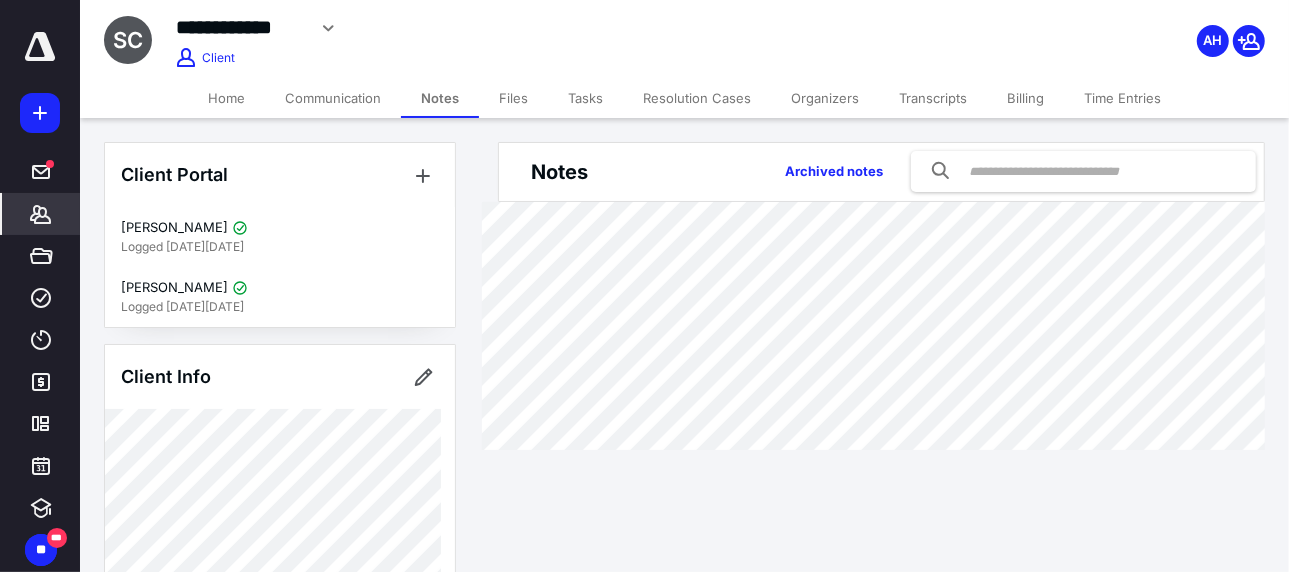 click on "Files" at bounding box center [513, 98] 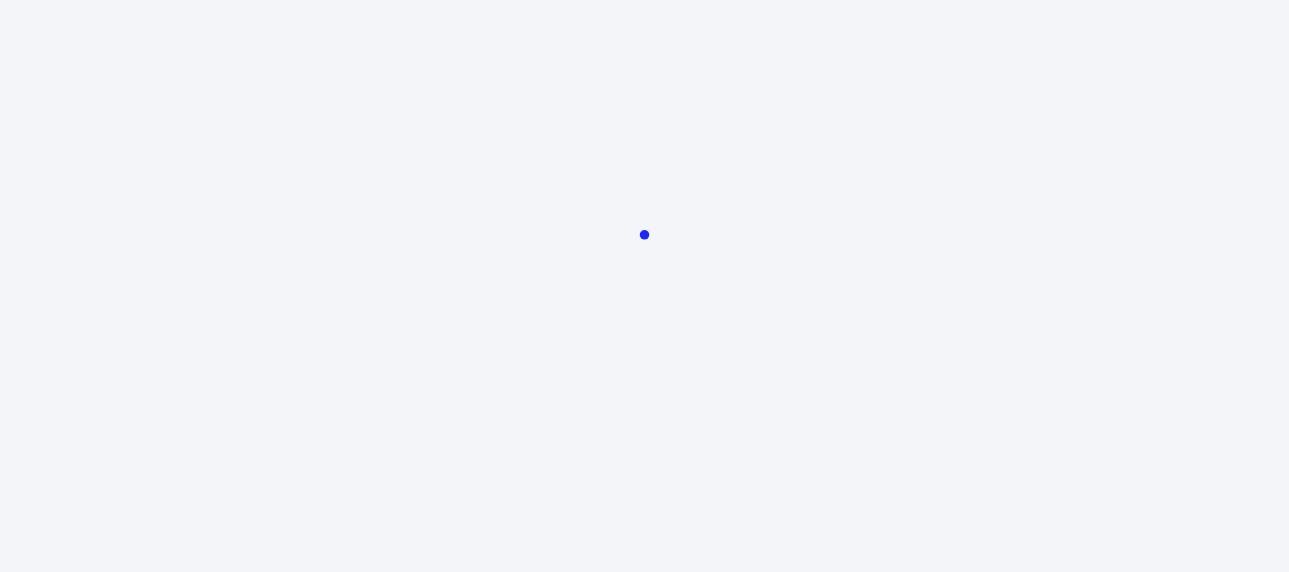 scroll, scrollTop: 0, scrollLeft: 0, axis: both 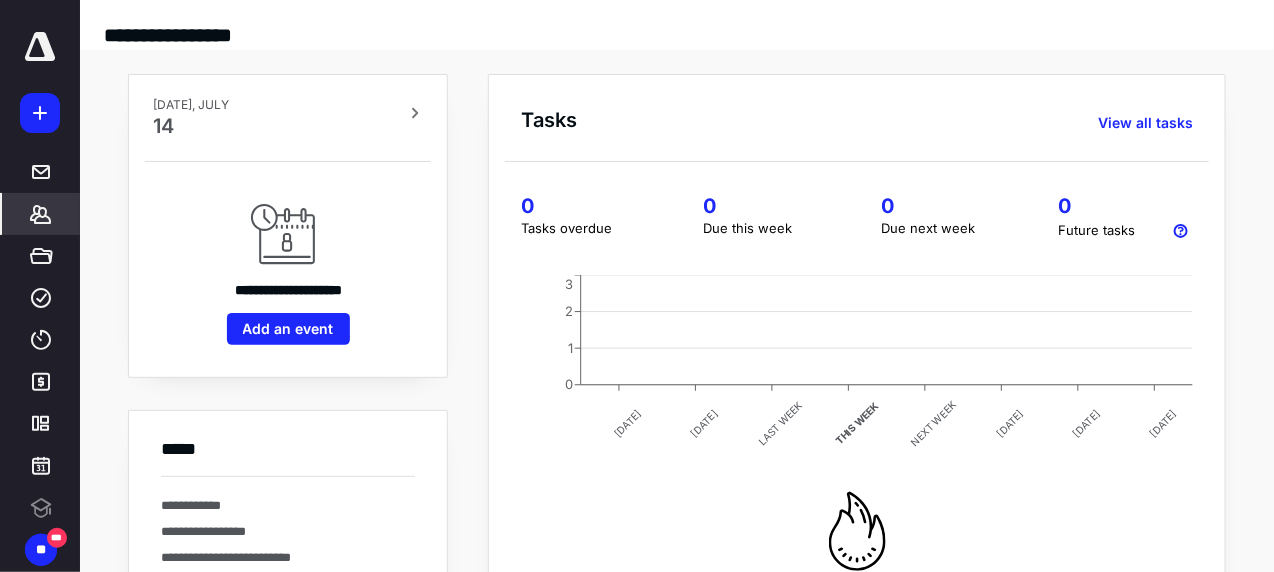 click on "*******" at bounding box center (41, 214) 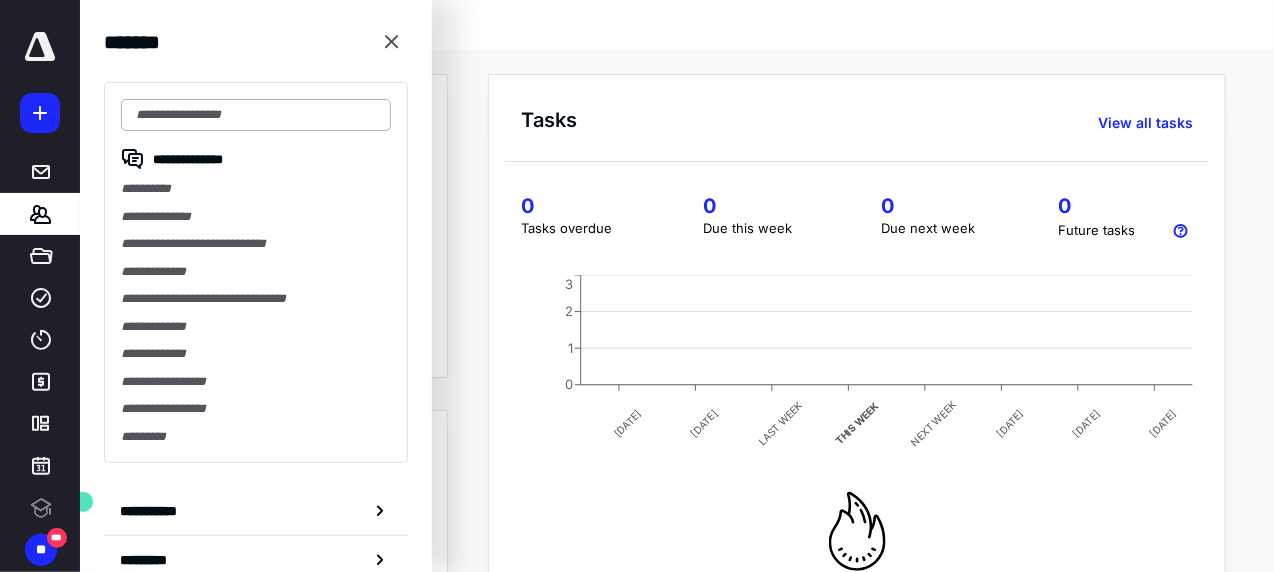 click at bounding box center [256, 115] 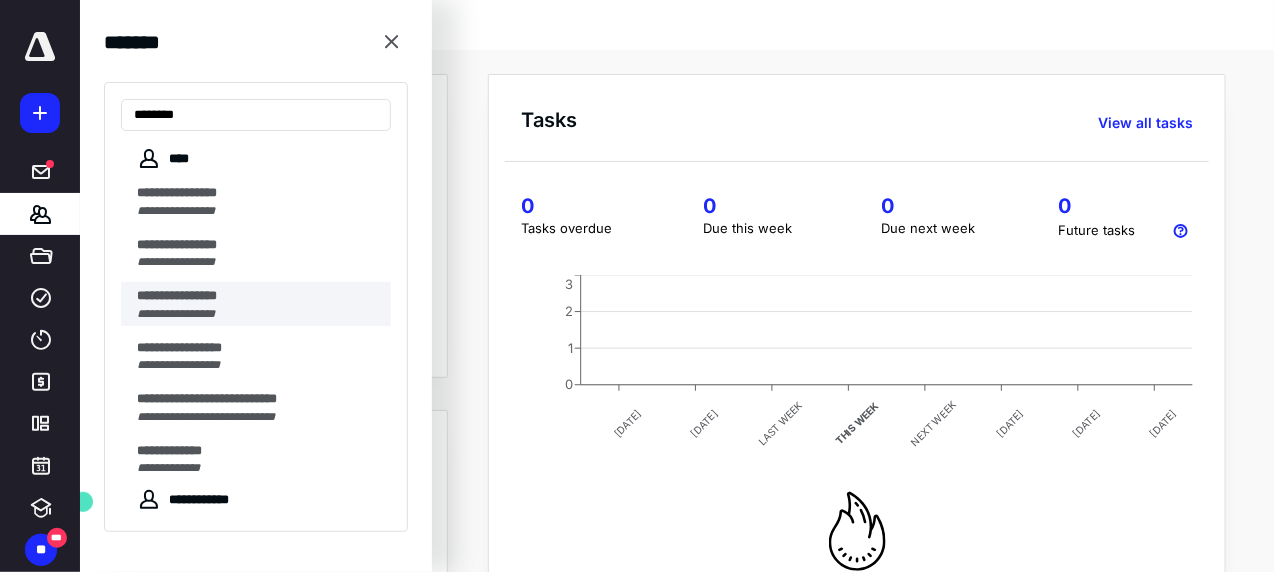 type on "********" 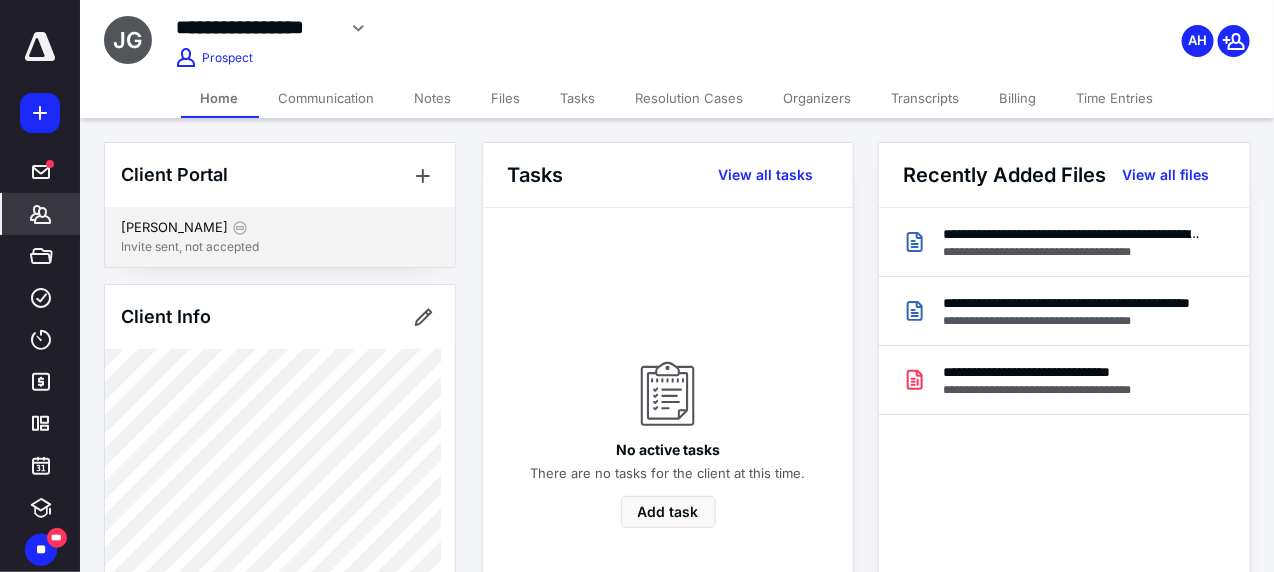 click on "Justin Gispert" at bounding box center (280, 228) 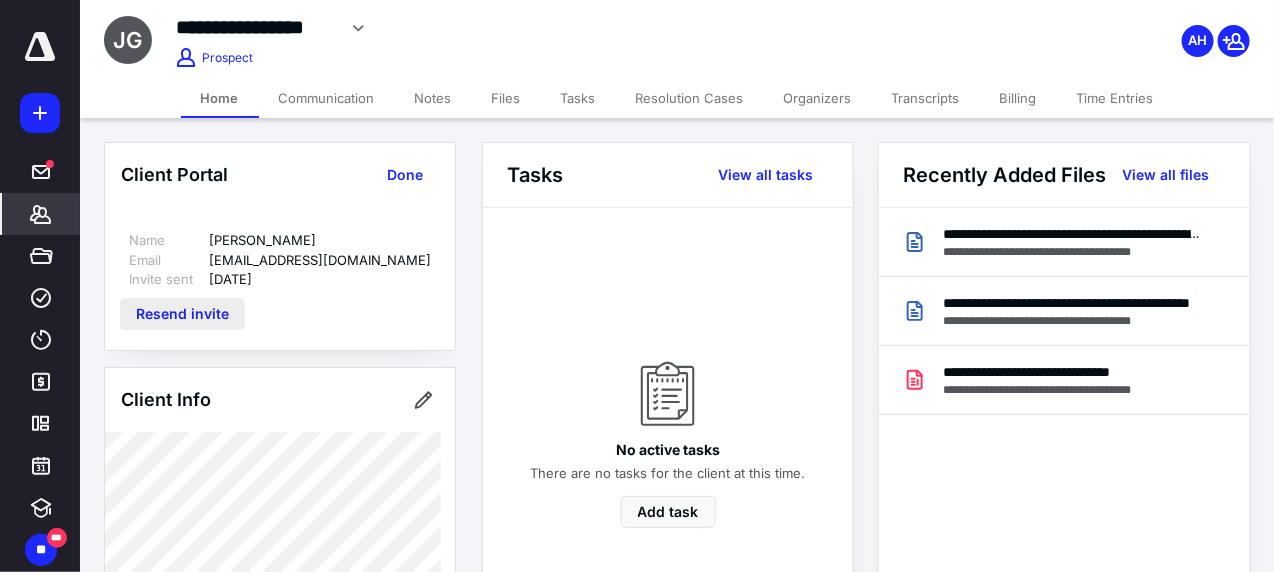 click on "Resend invite" at bounding box center (182, 314) 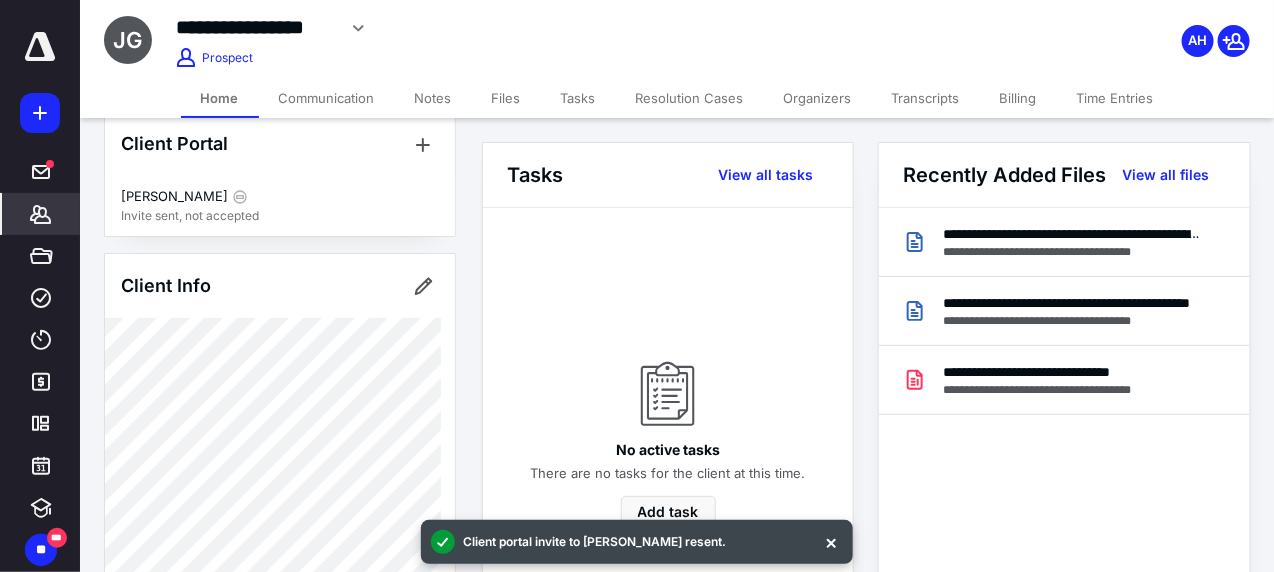 scroll, scrollTop: 0, scrollLeft: 0, axis: both 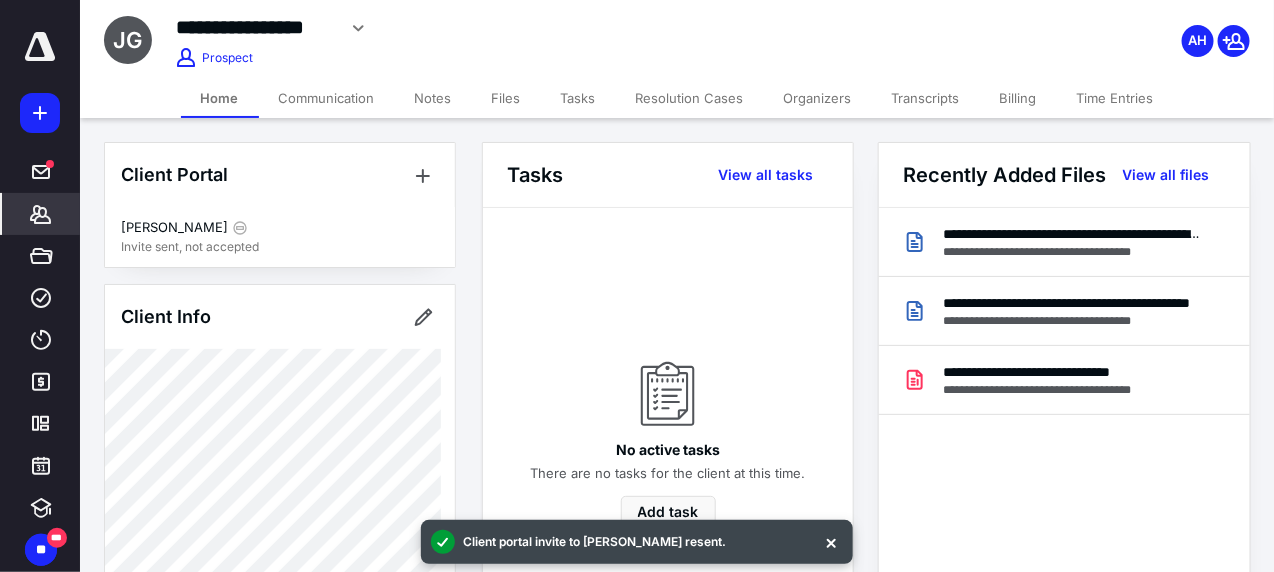 click on "Files" at bounding box center [506, 98] 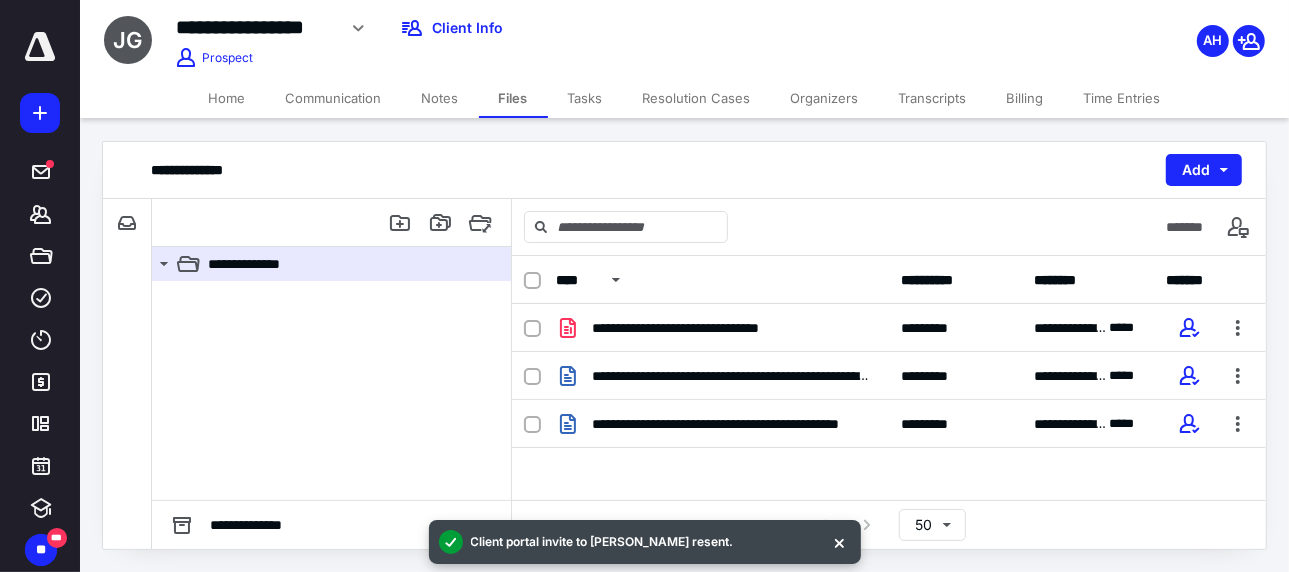 click on "Home" at bounding box center [227, 98] 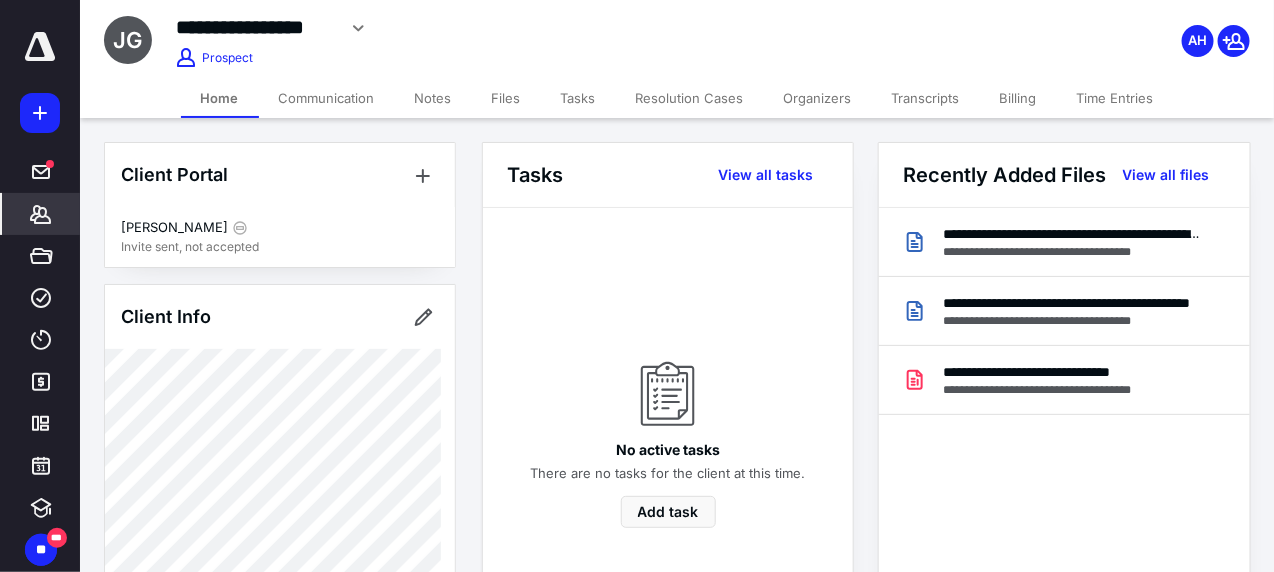 drag, startPoint x: 442, startPoint y: 89, endPoint x: 459, endPoint y: 95, distance: 18.027756 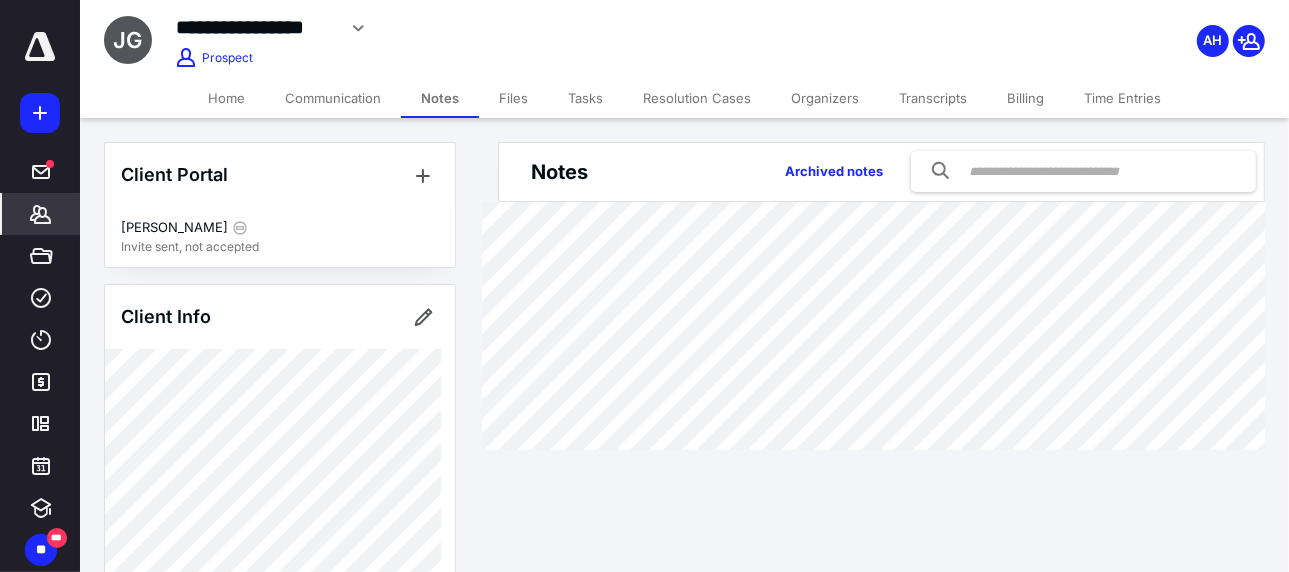 drag, startPoint x: 527, startPoint y: 90, endPoint x: 471, endPoint y: 112, distance: 60.166435 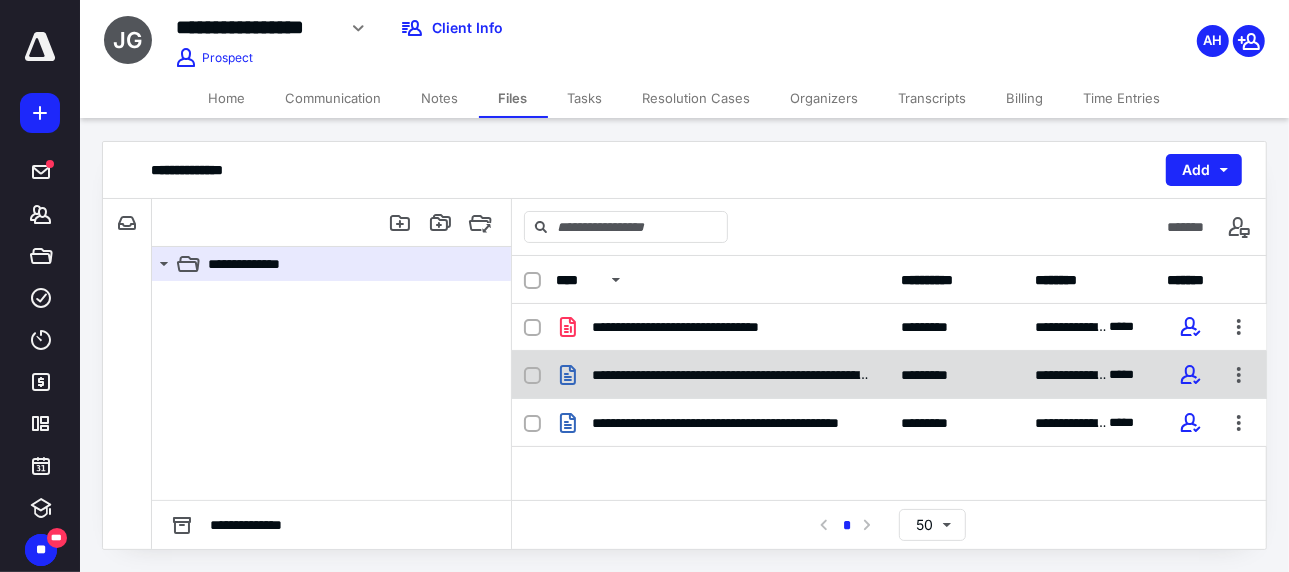 scroll, scrollTop: 0, scrollLeft: 0, axis: both 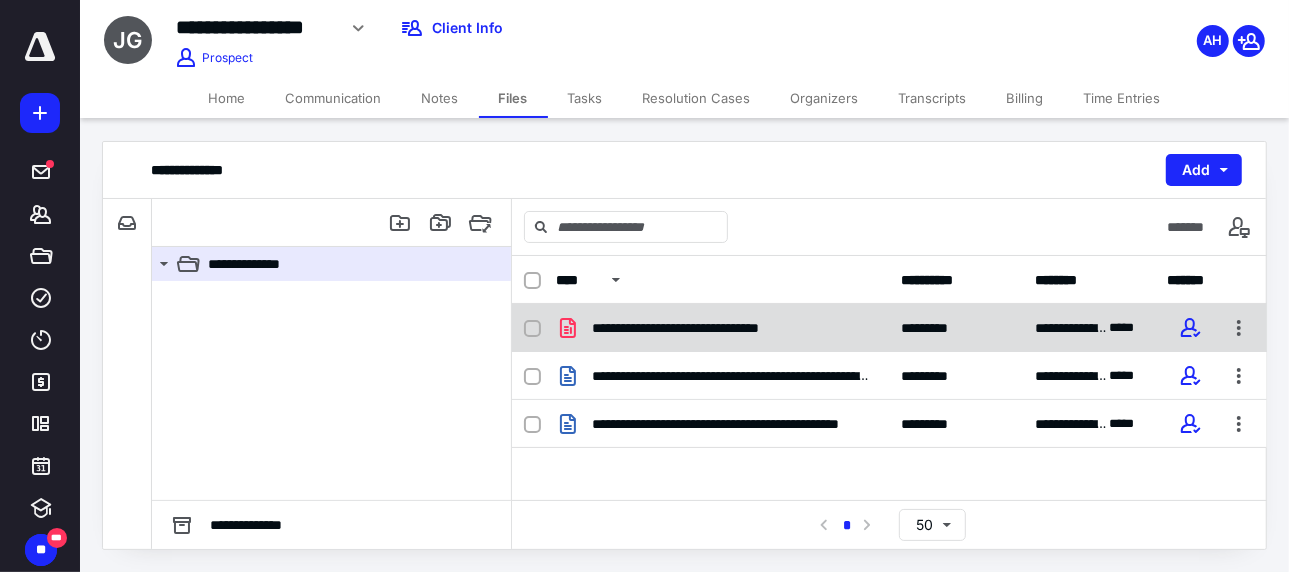 click on "**********" at bounding box center [889, 328] 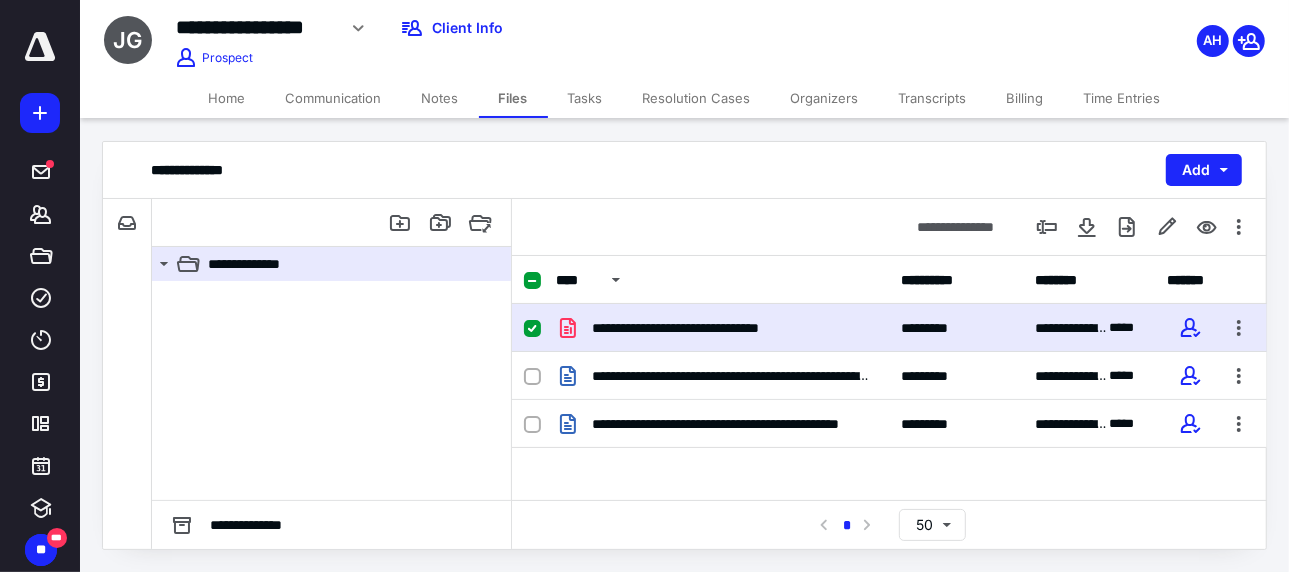 click on "**********" at bounding box center [889, 328] 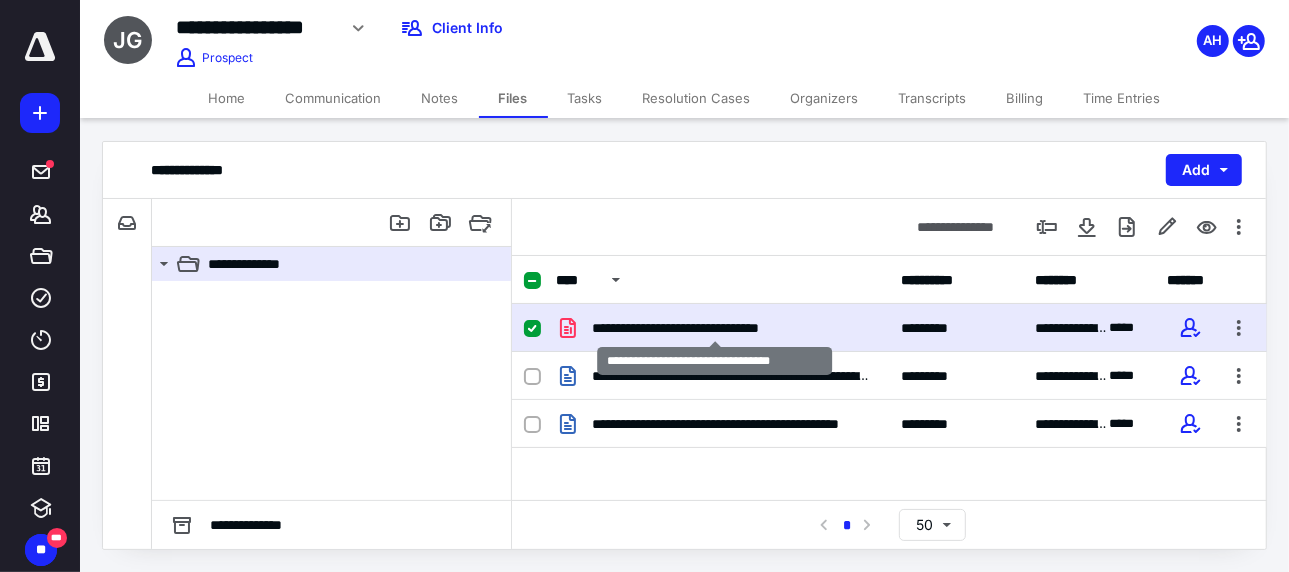 click on "**********" at bounding box center [715, 328] 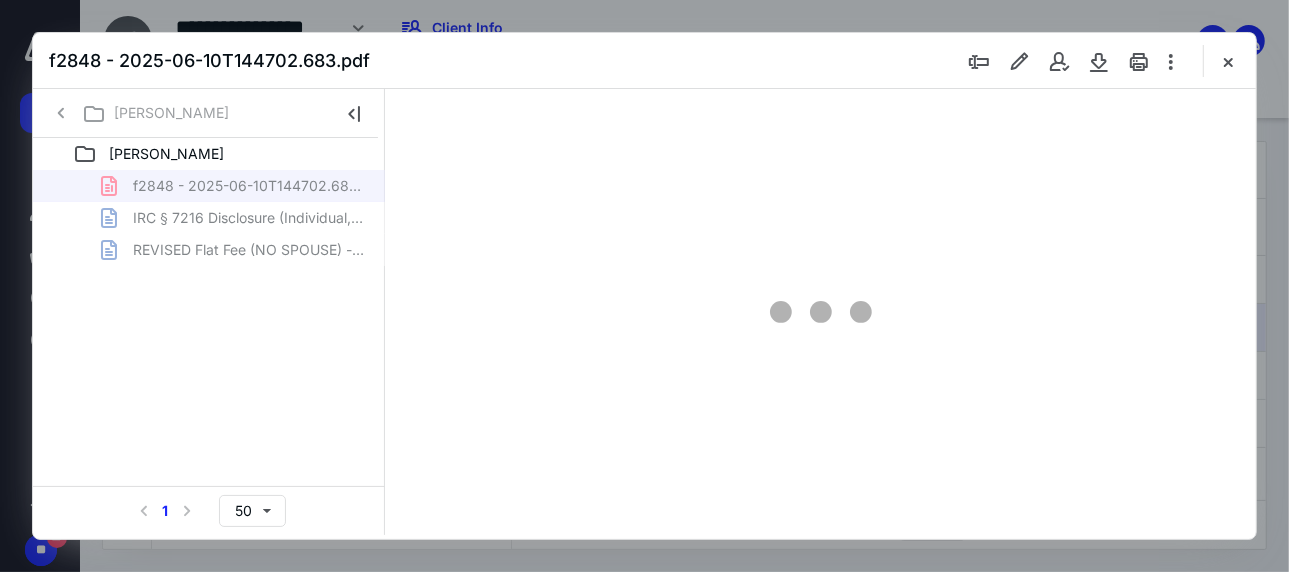 scroll, scrollTop: 0, scrollLeft: 0, axis: both 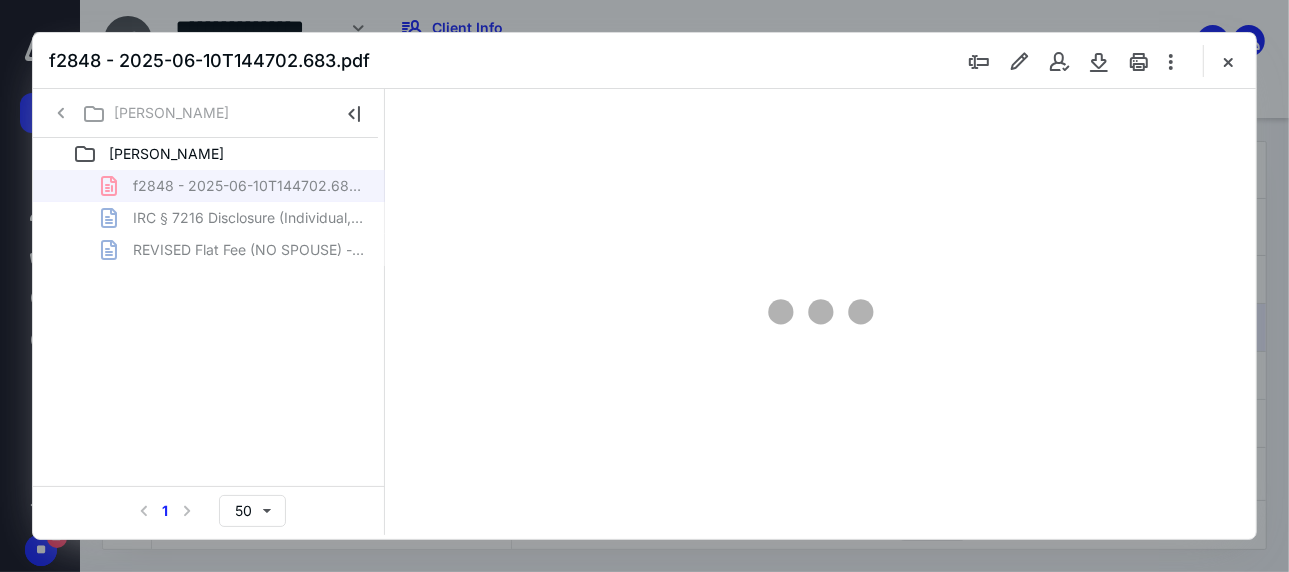 type on "43" 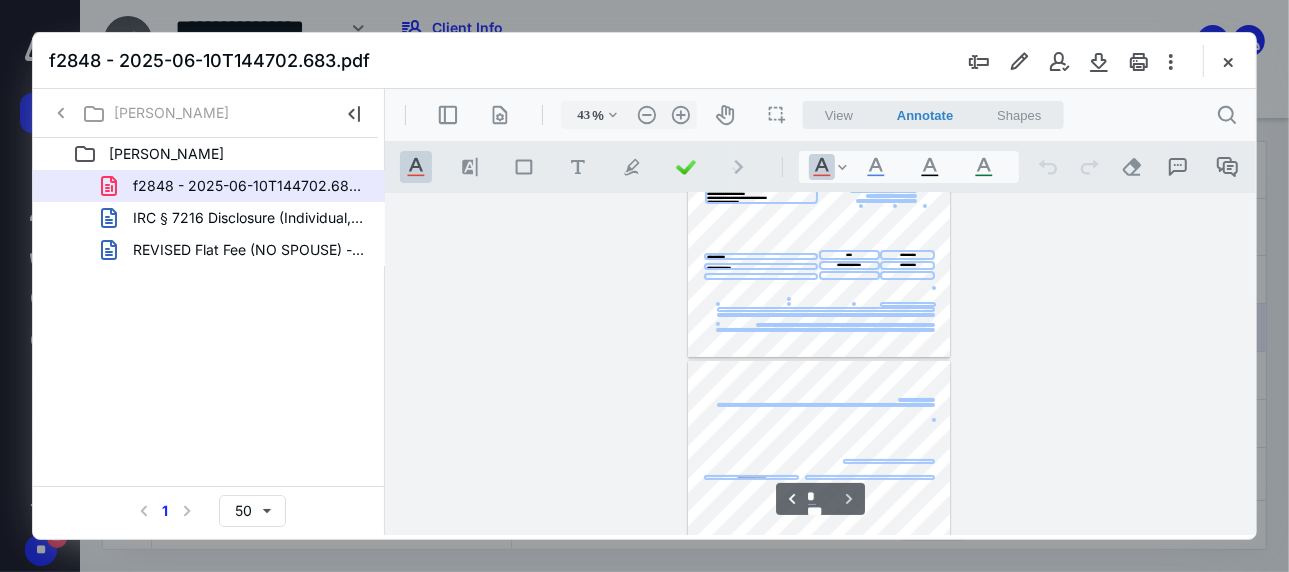 type on "*" 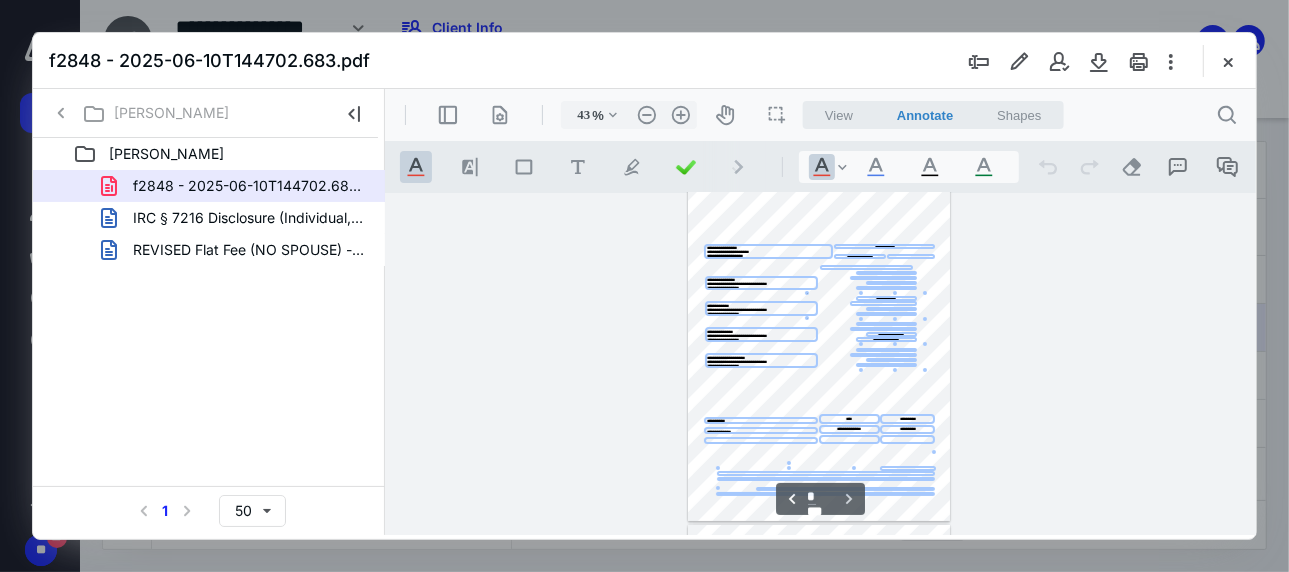 scroll, scrollTop: 0, scrollLeft: 0, axis: both 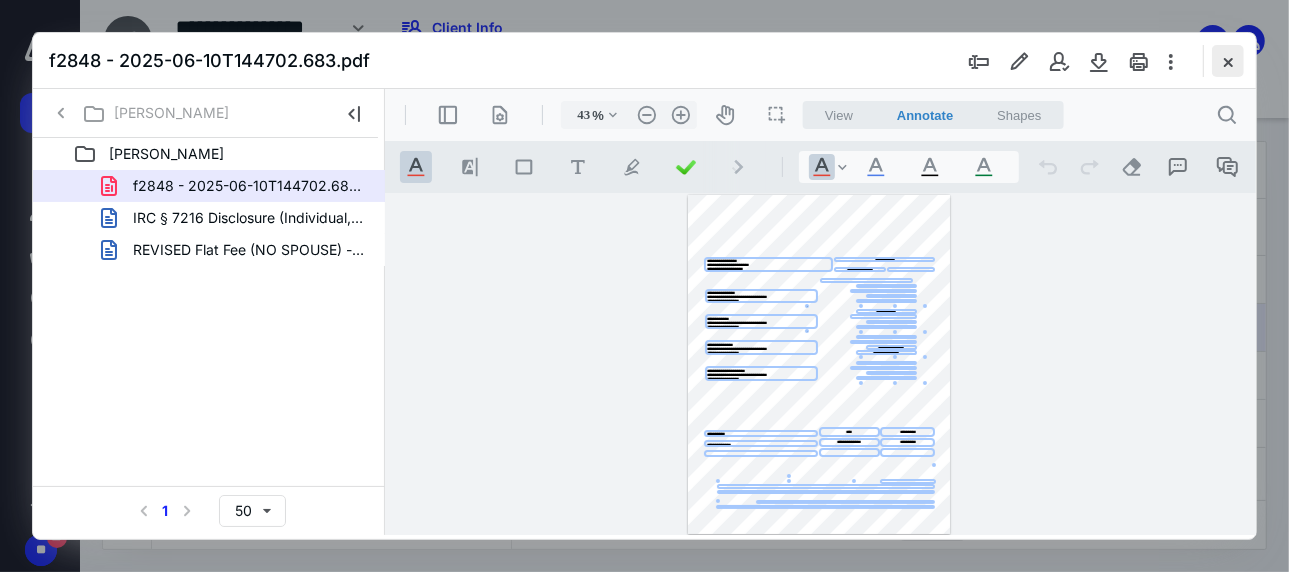 click at bounding box center (1228, 61) 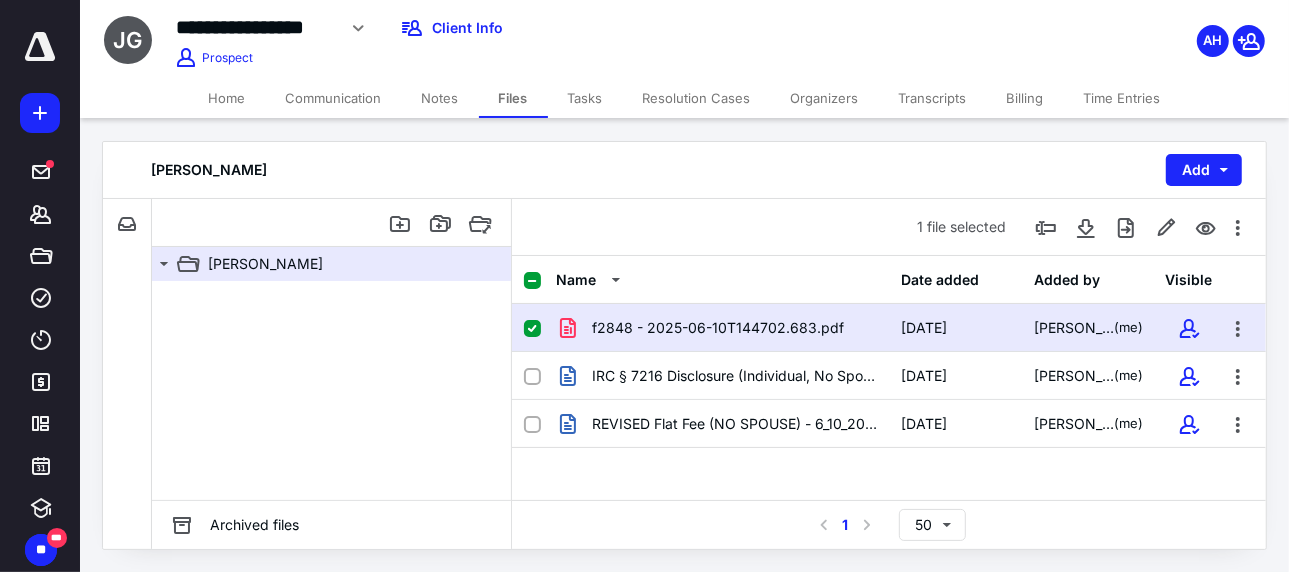 click on "Tasks" at bounding box center (585, 98) 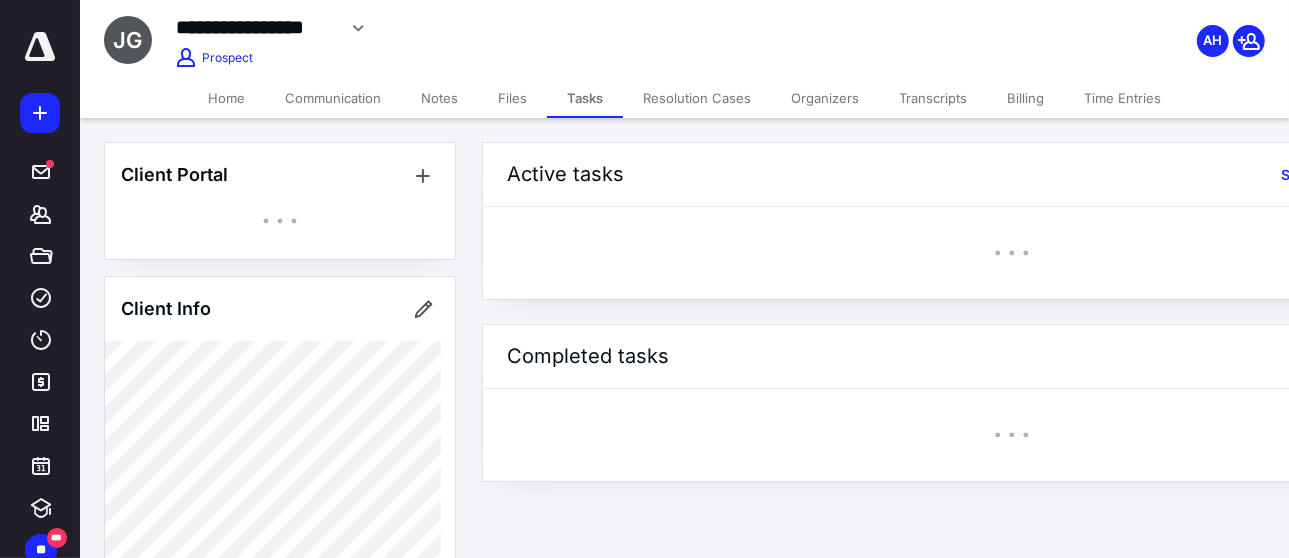 click on "Resolution Cases" at bounding box center [697, 98] 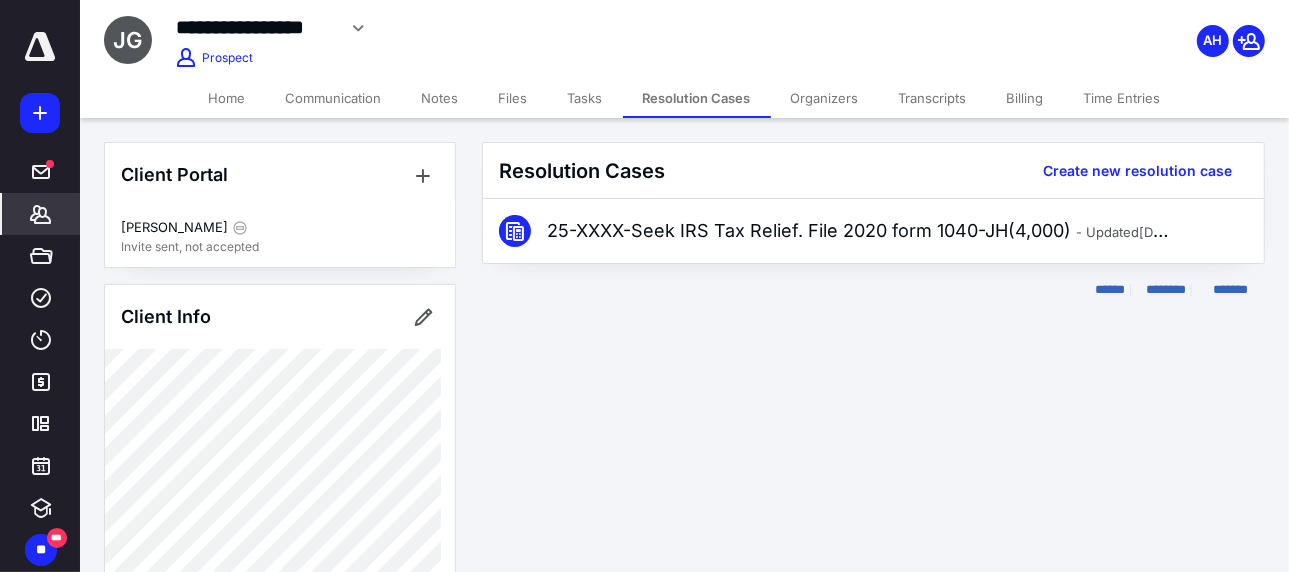 drag, startPoint x: 1133, startPoint y: 99, endPoint x: 1093, endPoint y: 113, distance: 42.379242 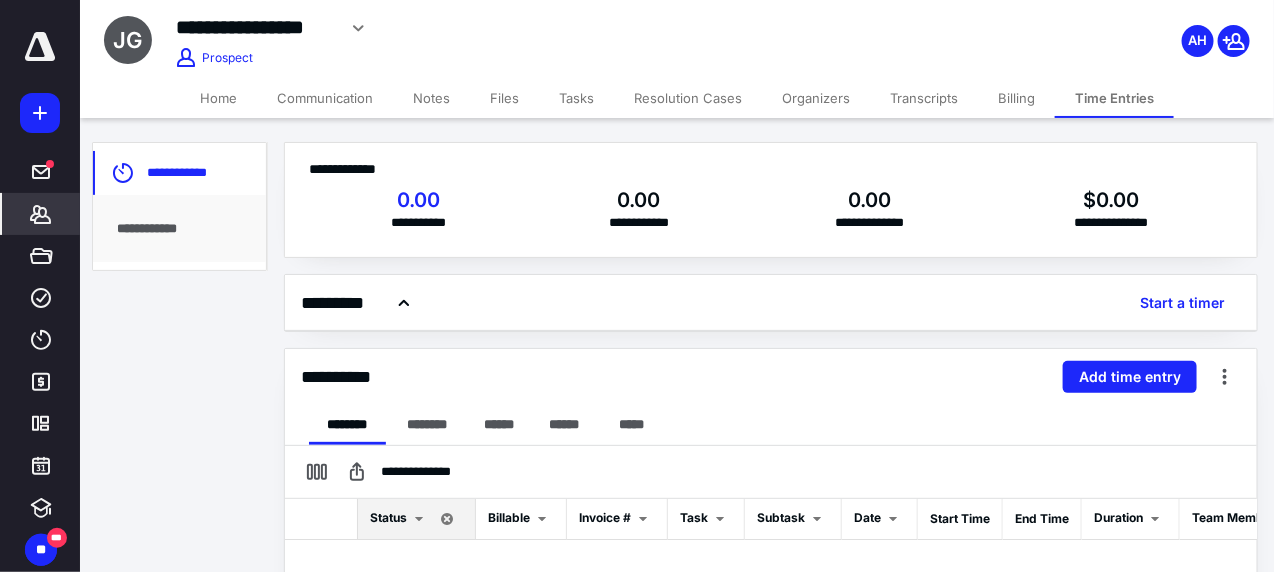 click on "Resolution Cases" at bounding box center (688, 98) 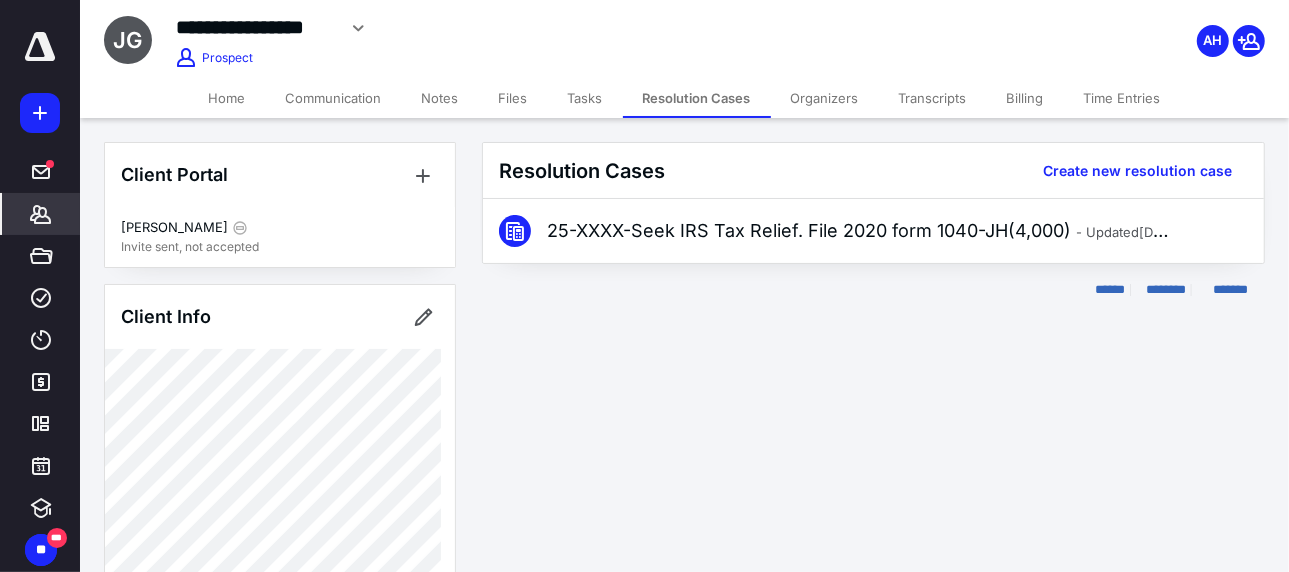 click on "Files" at bounding box center [513, 98] 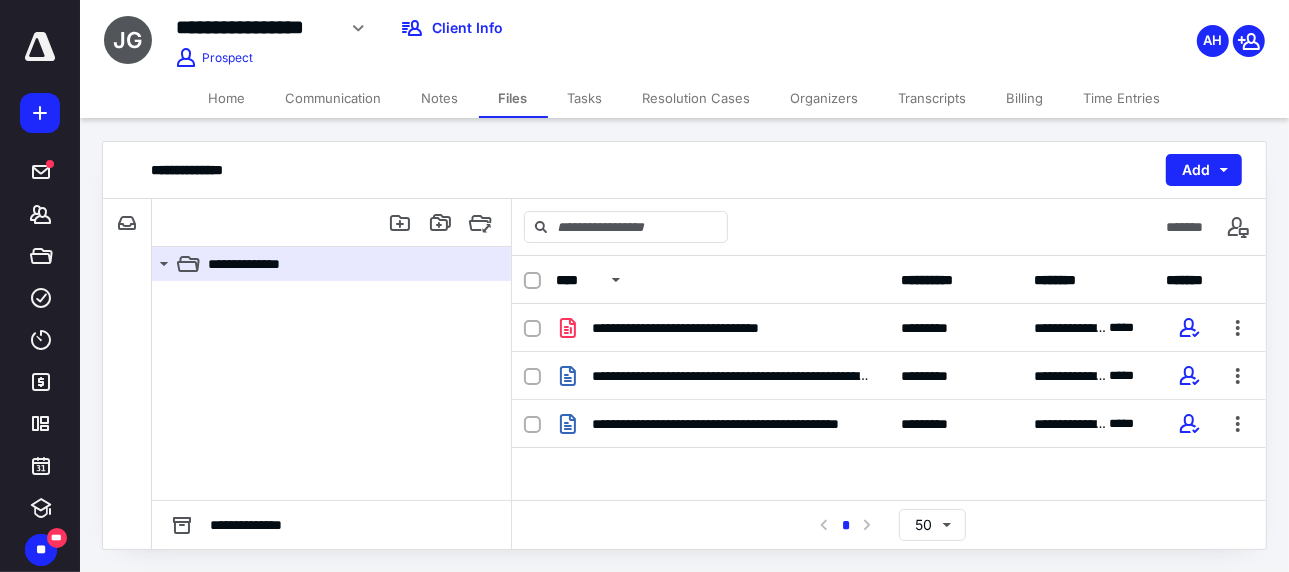 click on "Tasks" at bounding box center (585, 98) 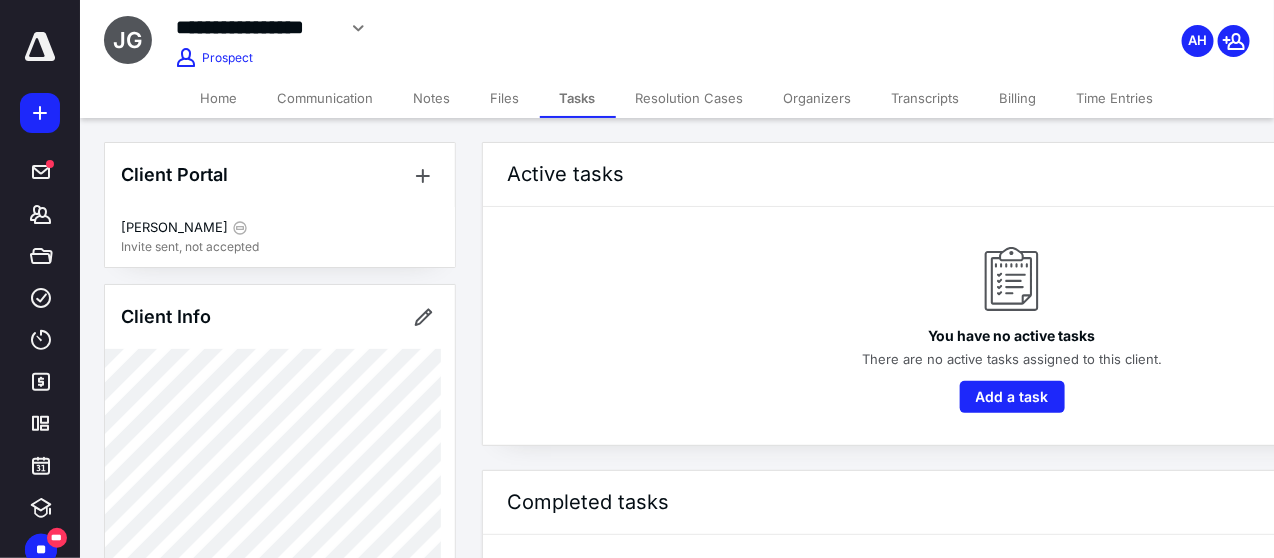 click on "Home" at bounding box center [219, 98] 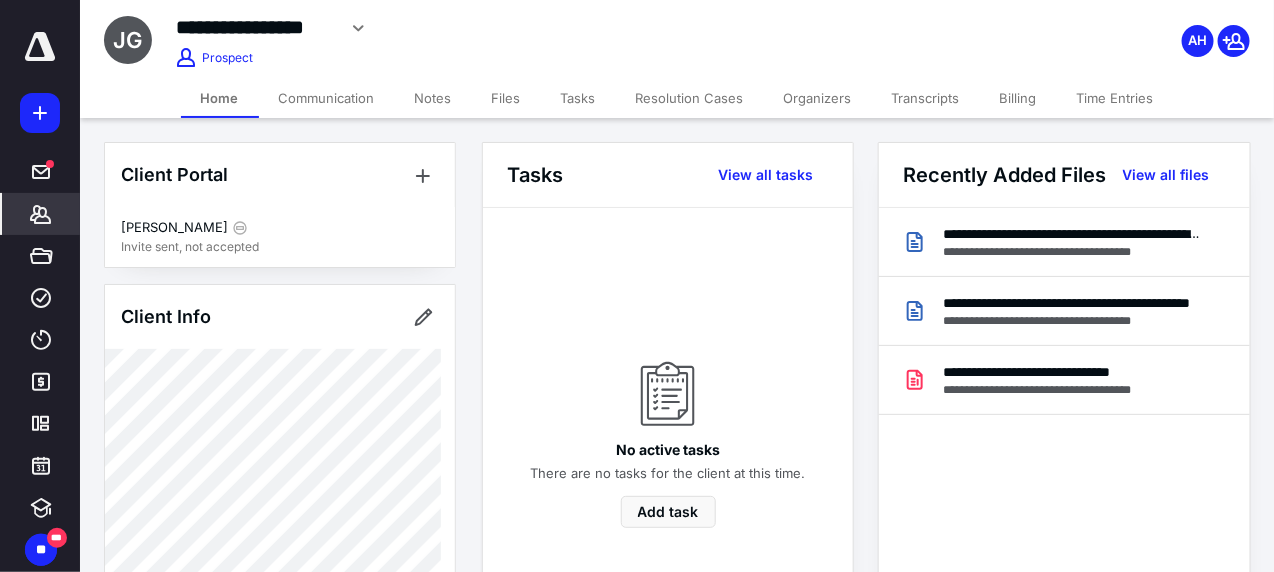 click on "Notes" at bounding box center [433, 98] 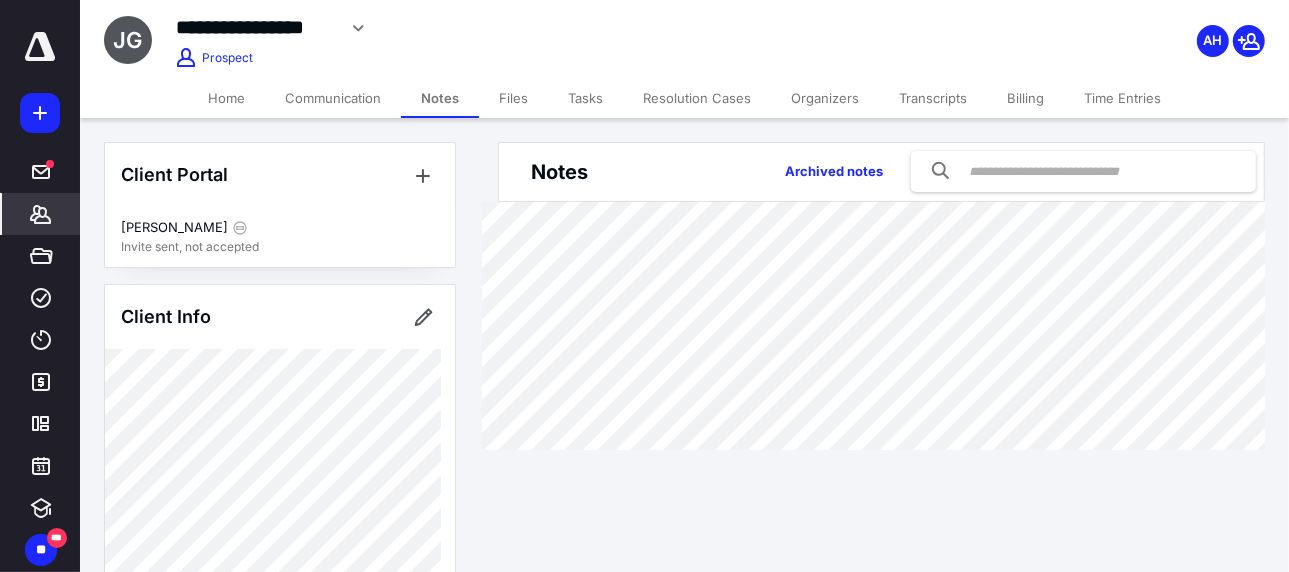 click on "Communication" at bounding box center (333, 98) 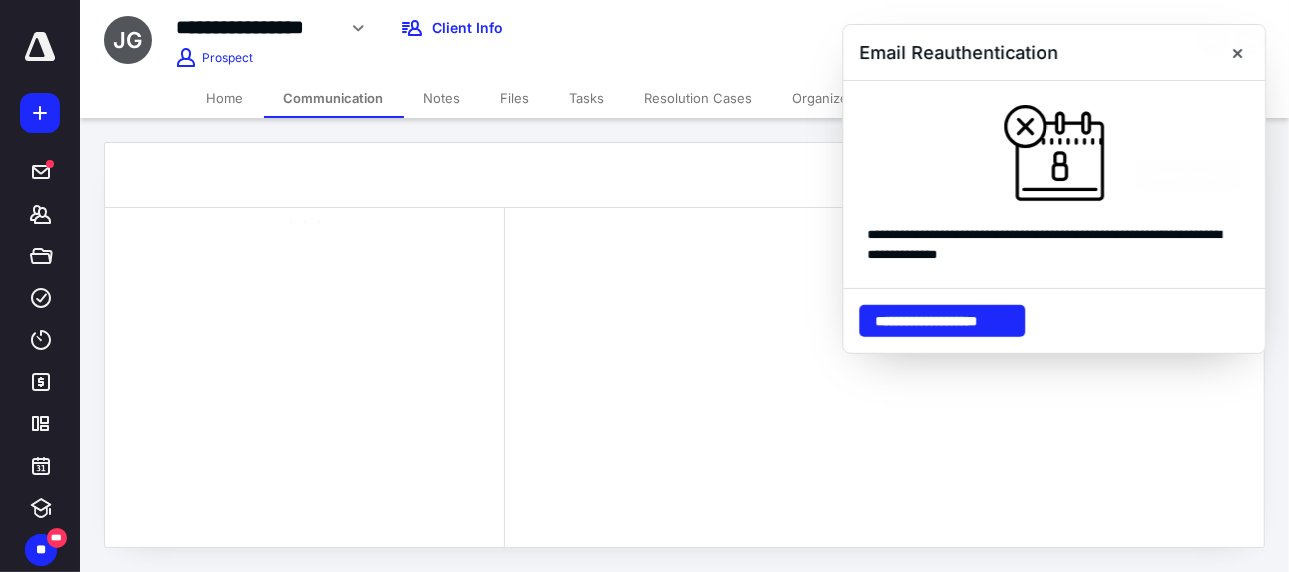 click on "Files" at bounding box center [515, 98] 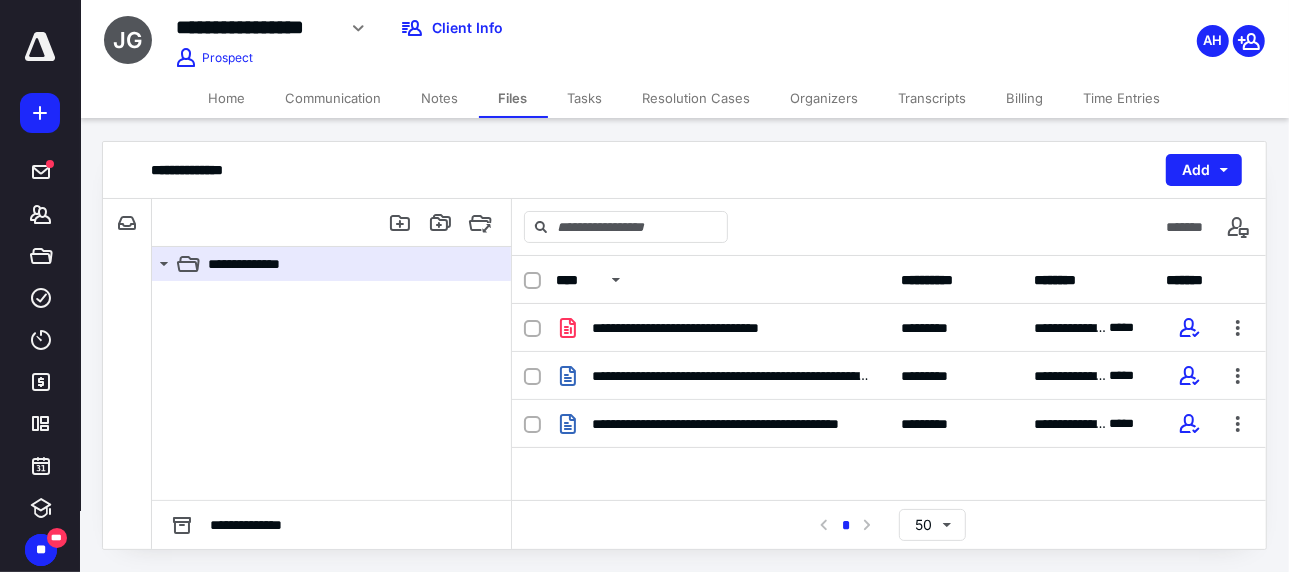 click on "Notes" at bounding box center (440, 98) 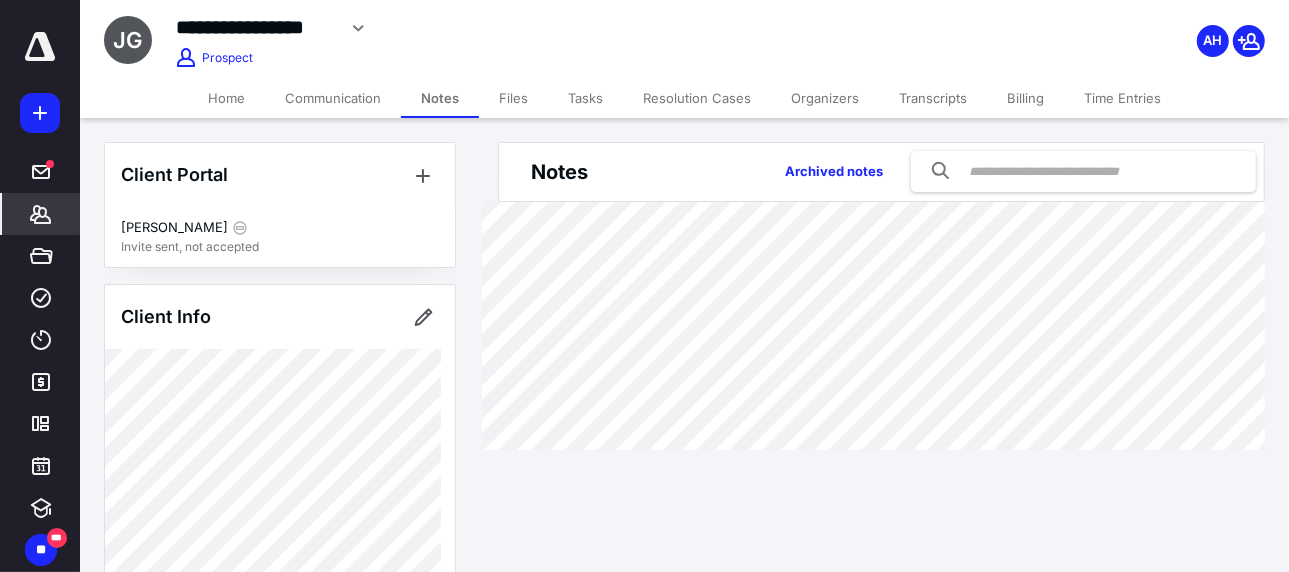 click on "Tasks" at bounding box center (585, 98) 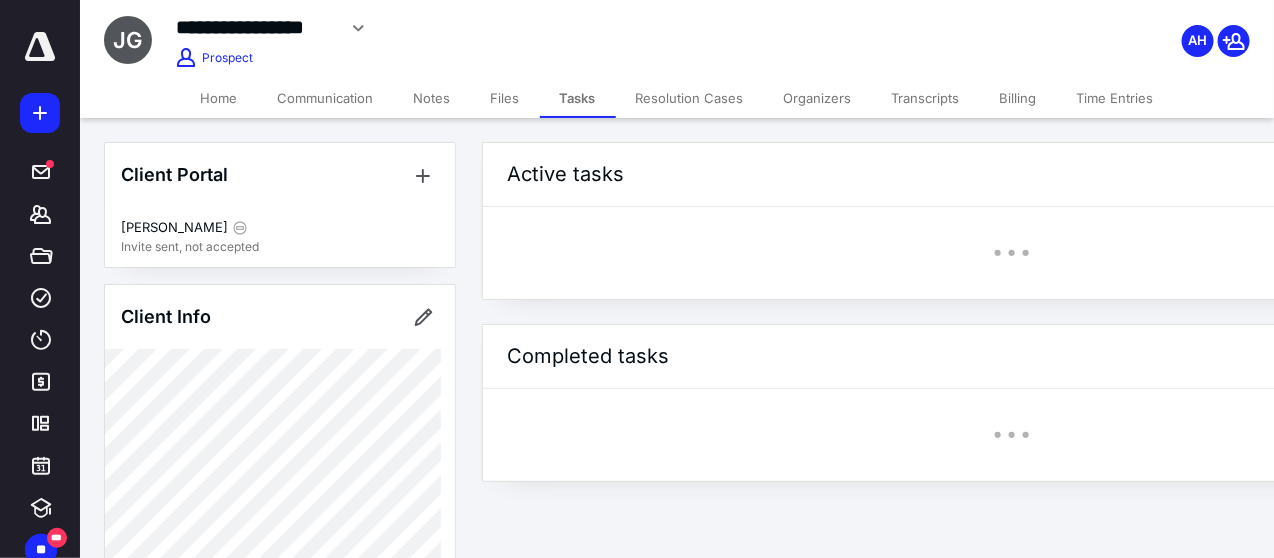 click on "Files" at bounding box center [505, 98] 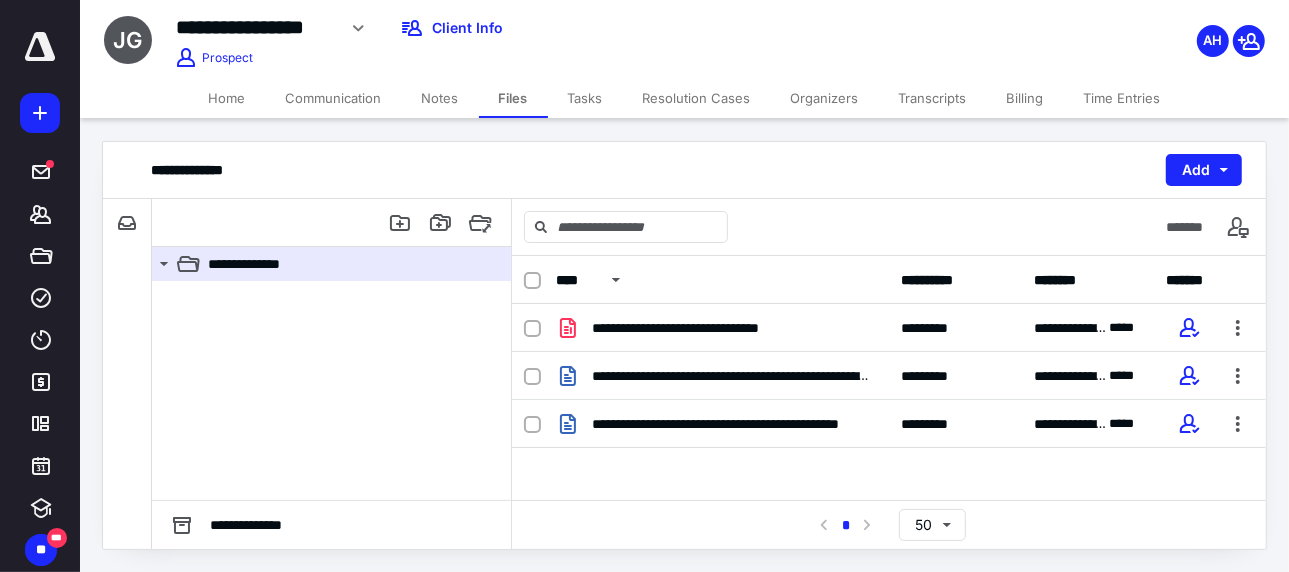 click on "Tasks" at bounding box center [585, 98] 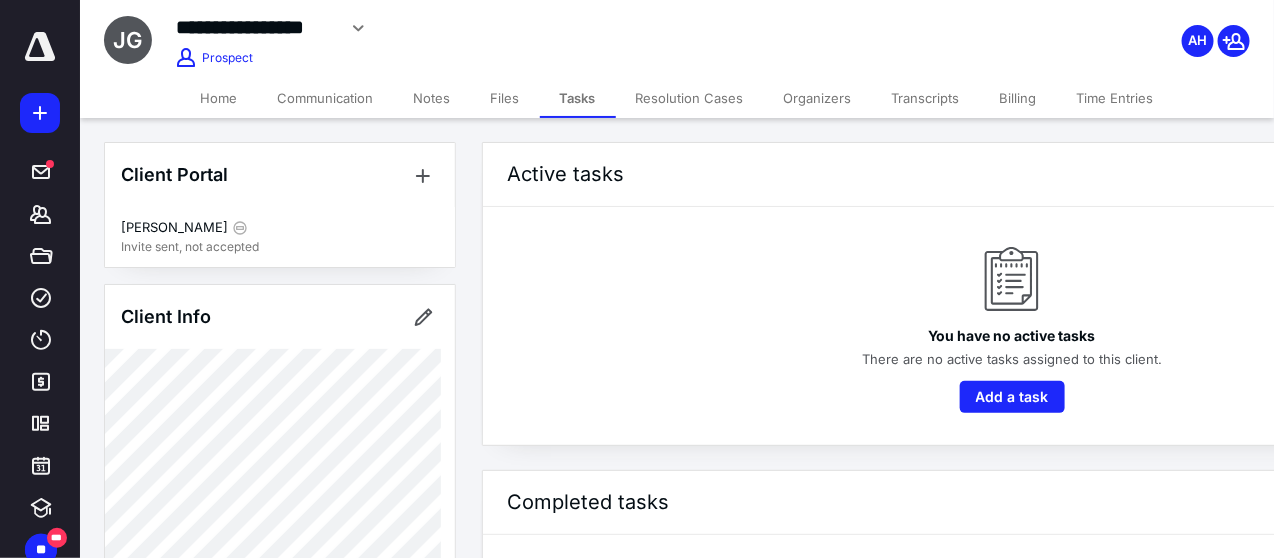 click on "Files" at bounding box center [505, 98] 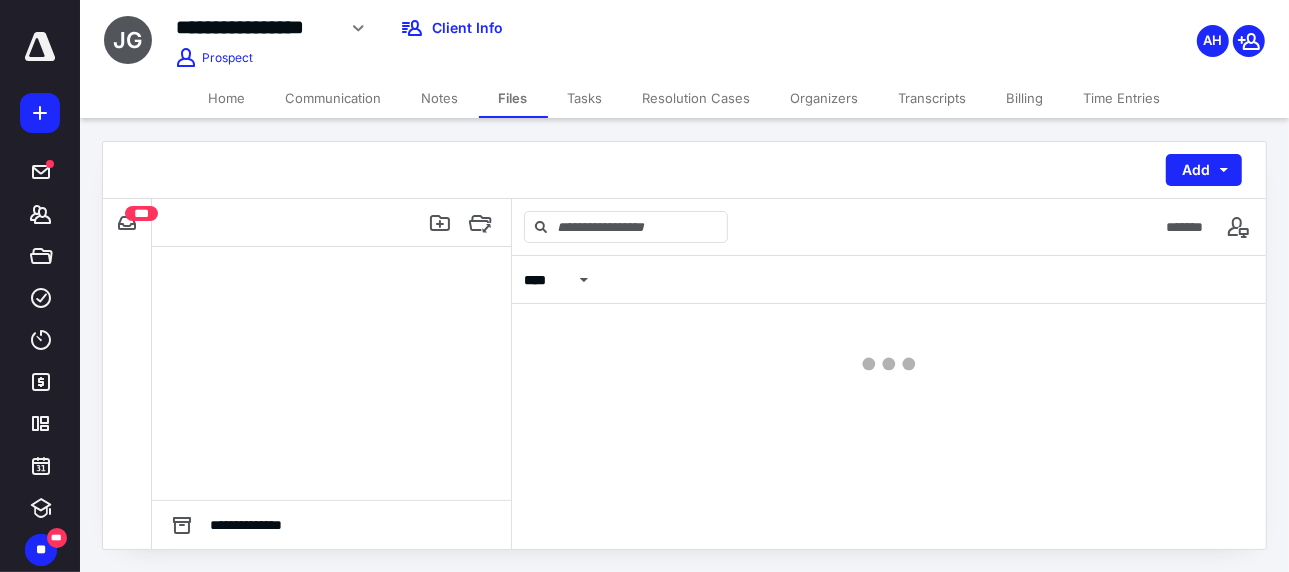 click on "**********" at bounding box center (488, 35) 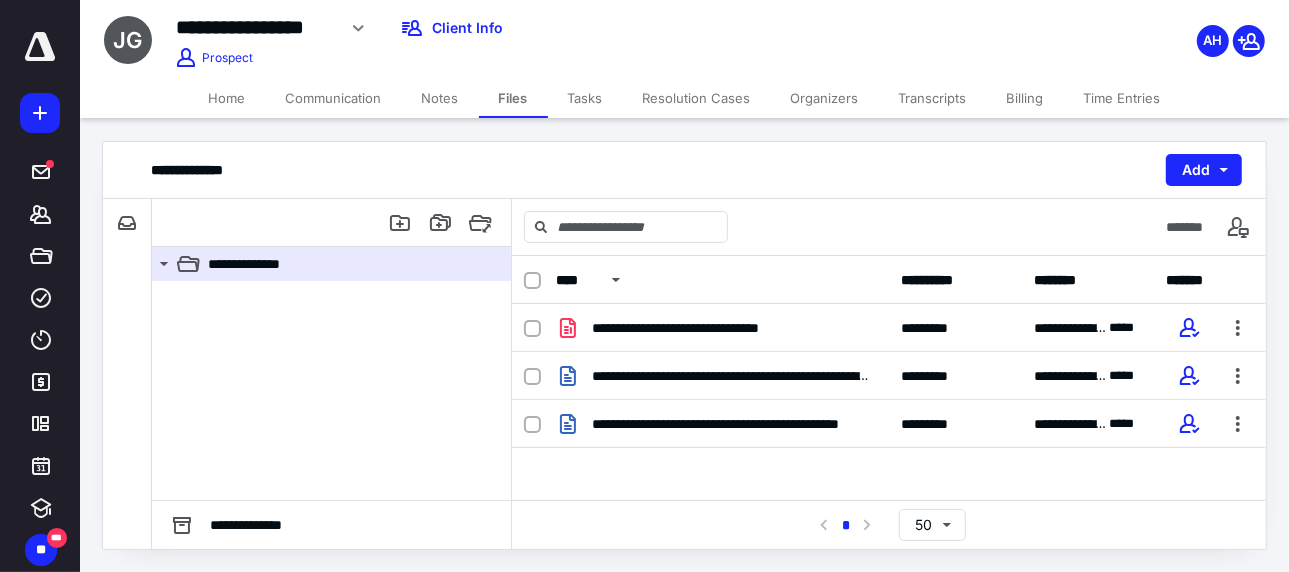click on "Resolution Cases" at bounding box center [697, 98] 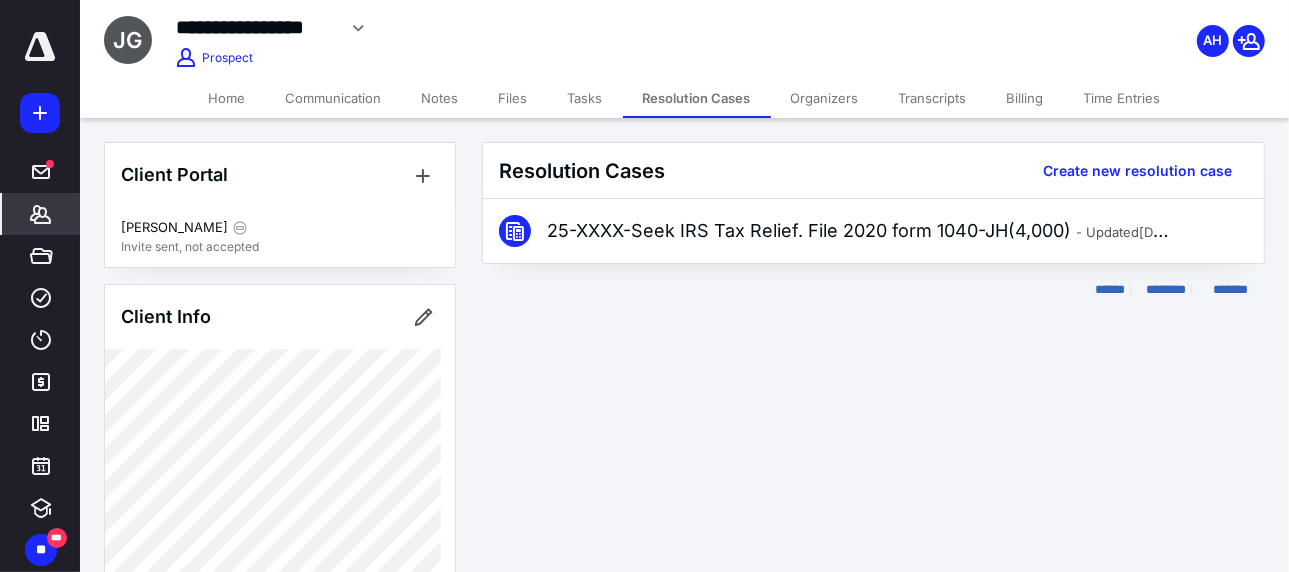 click on "Files" at bounding box center [513, 98] 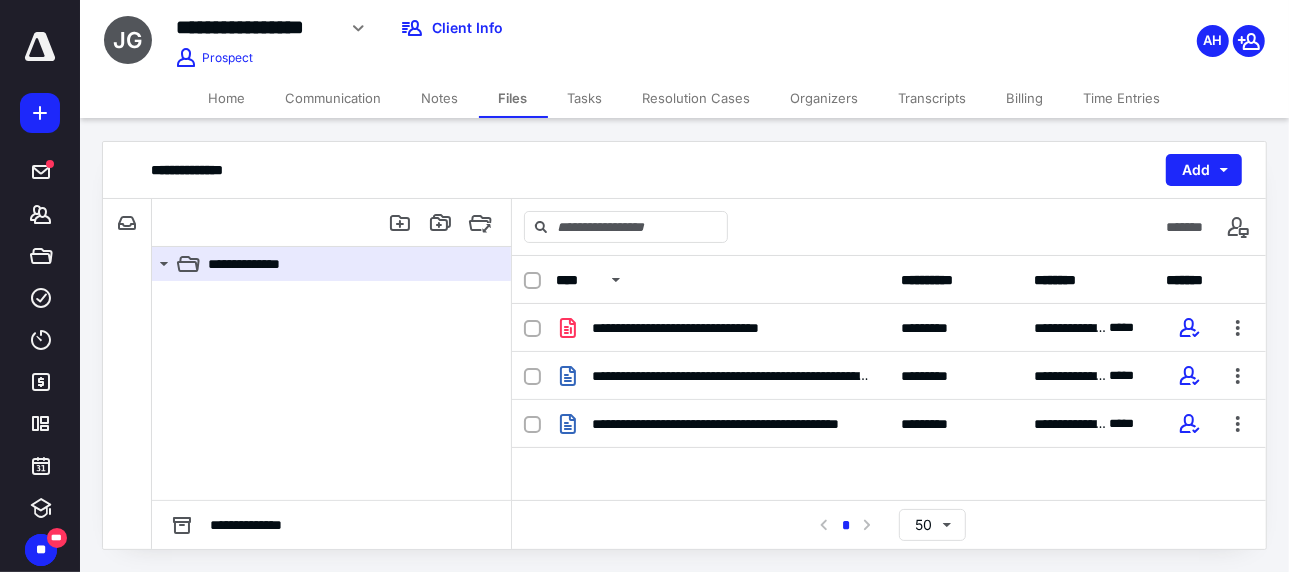 click on "Tasks" at bounding box center [585, 98] 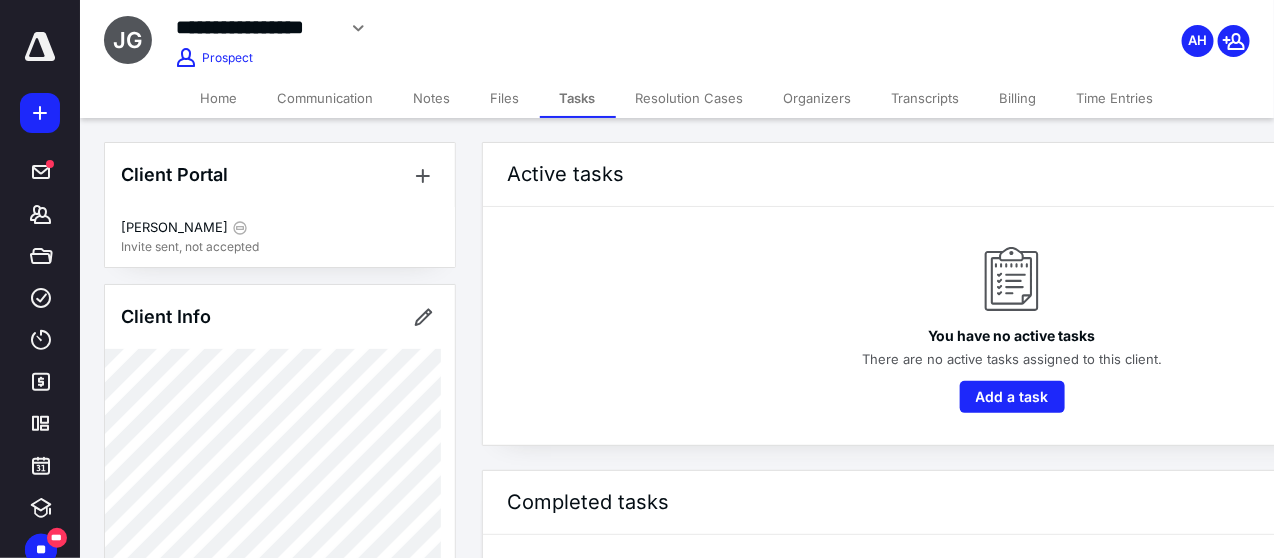 click on "Files" at bounding box center (505, 98) 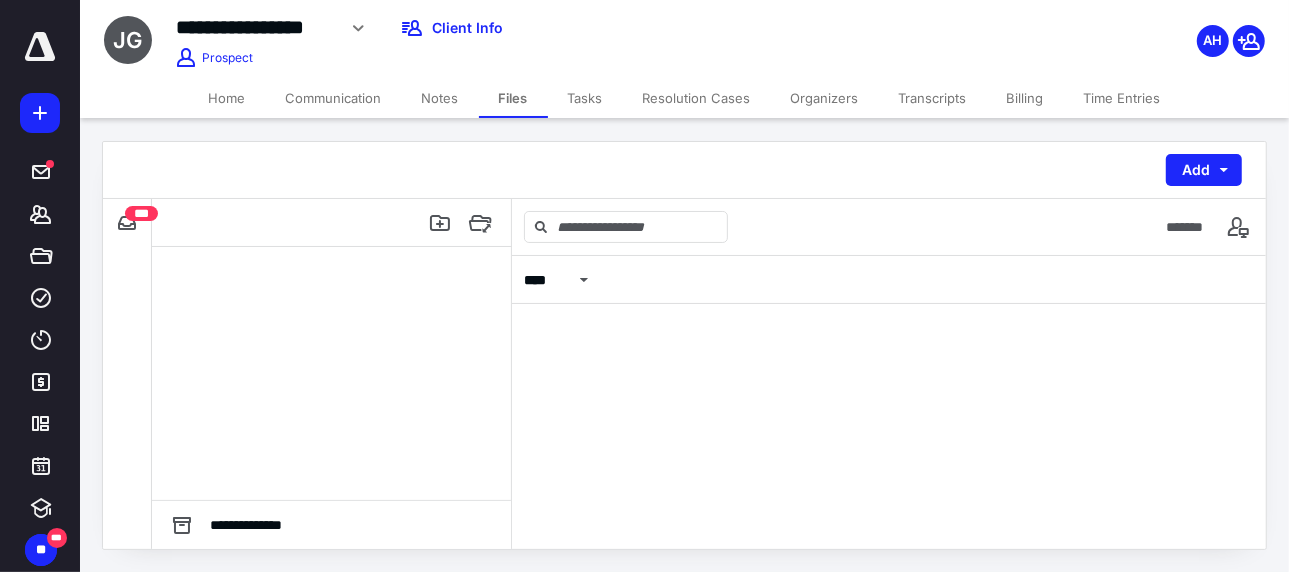 click on "Resolution Cases" at bounding box center (697, 98) 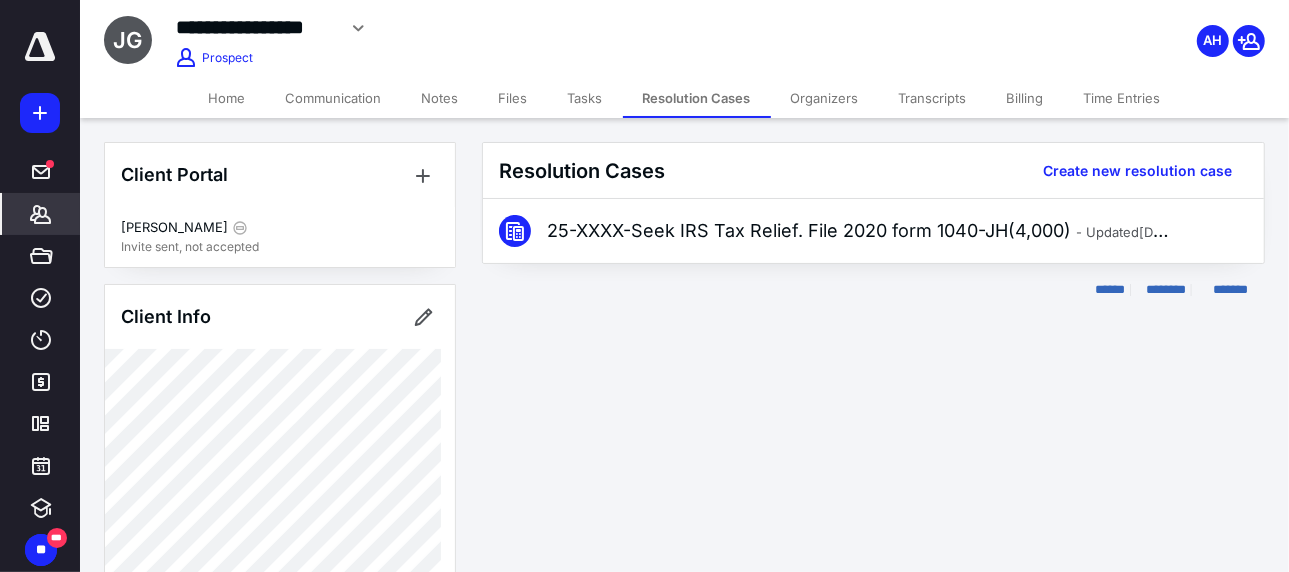 click on "Files" at bounding box center [513, 98] 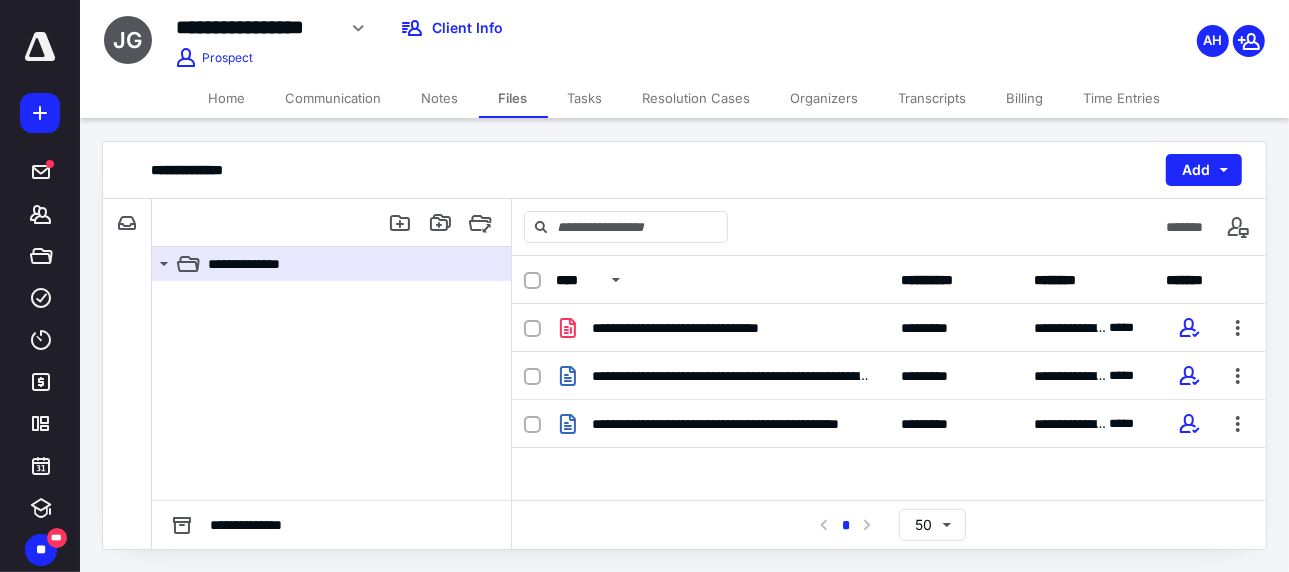 click on "Resolution Cases" at bounding box center (697, 98) 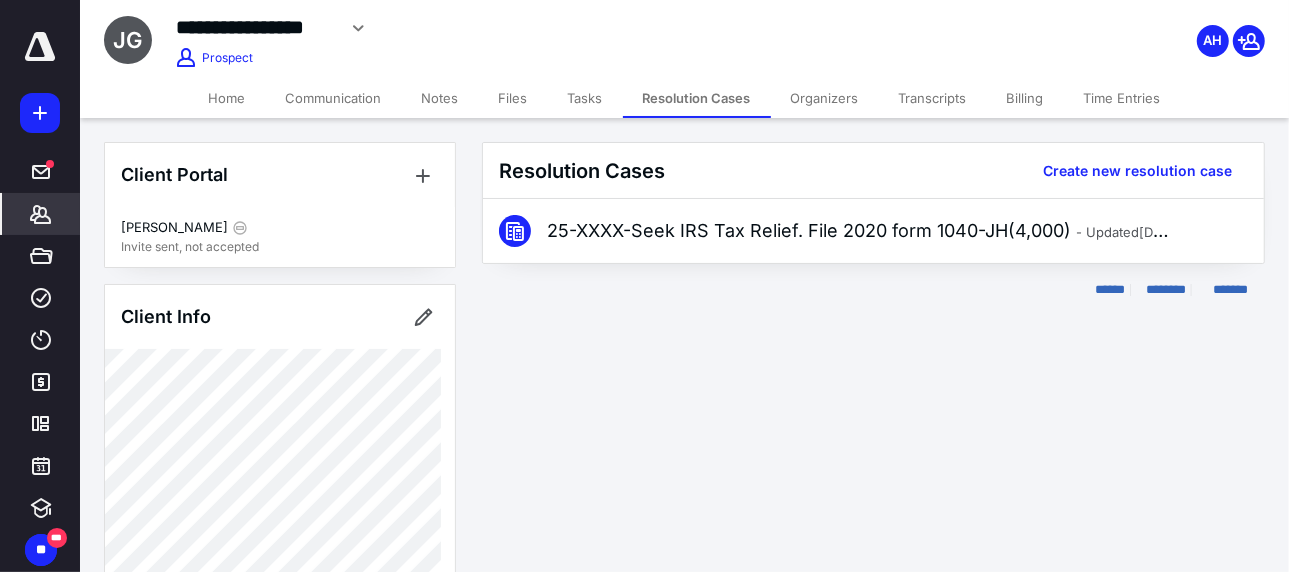 drag, startPoint x: 567, startPoint y: 95, endPoint x: 581, endPoint y: 101, distance: 15.231546 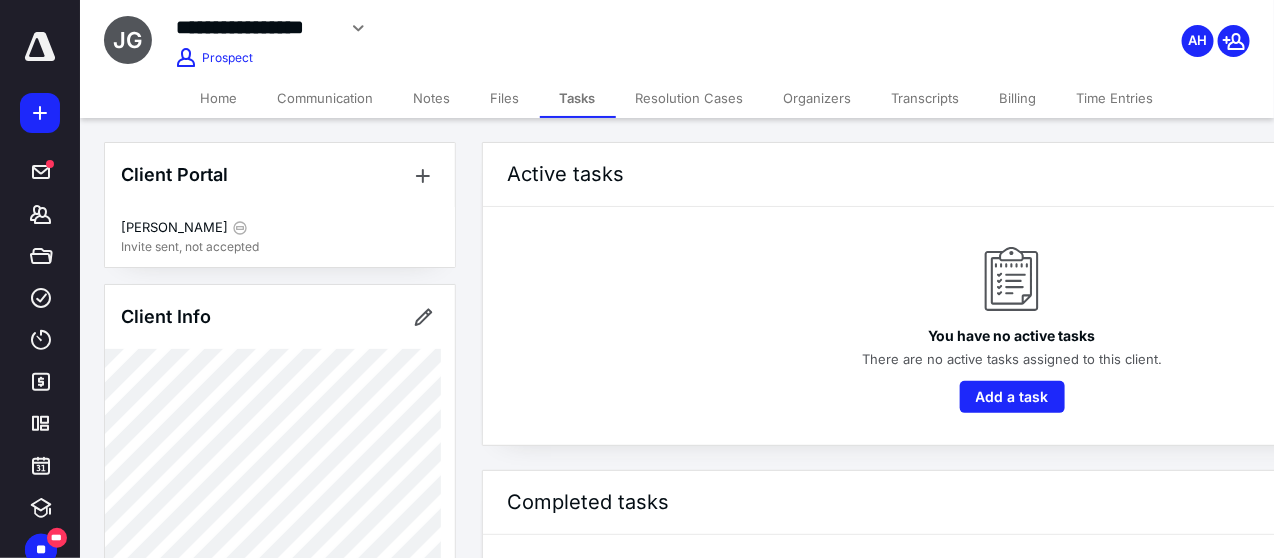 click on "Organizers" at bounding box center (818, 98) 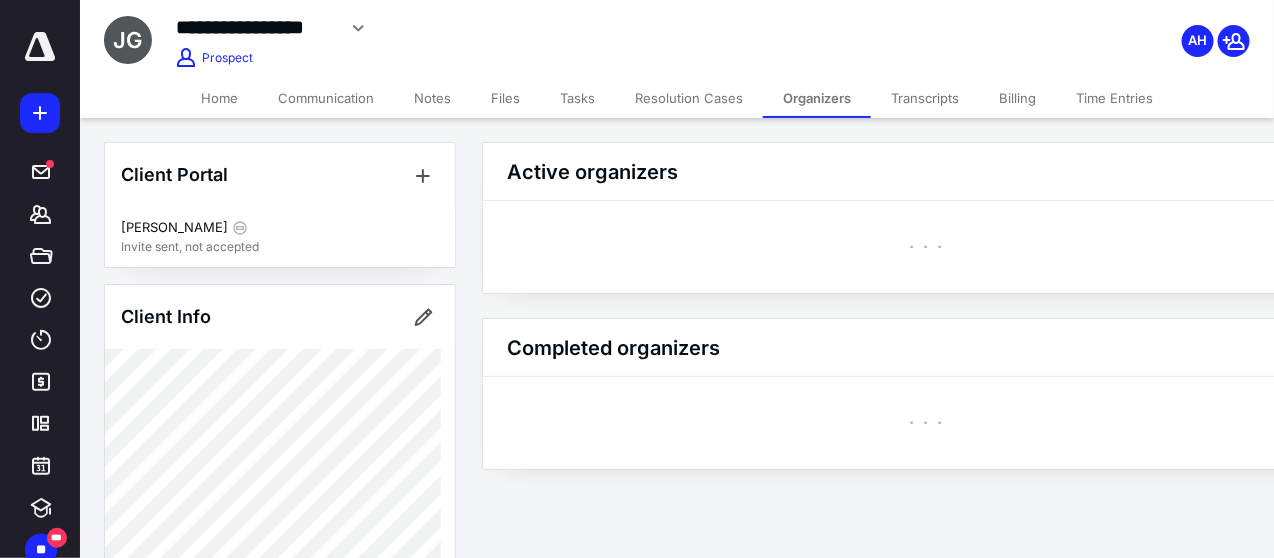 click on "Resolution Cases" at bounding box center (689, 98) 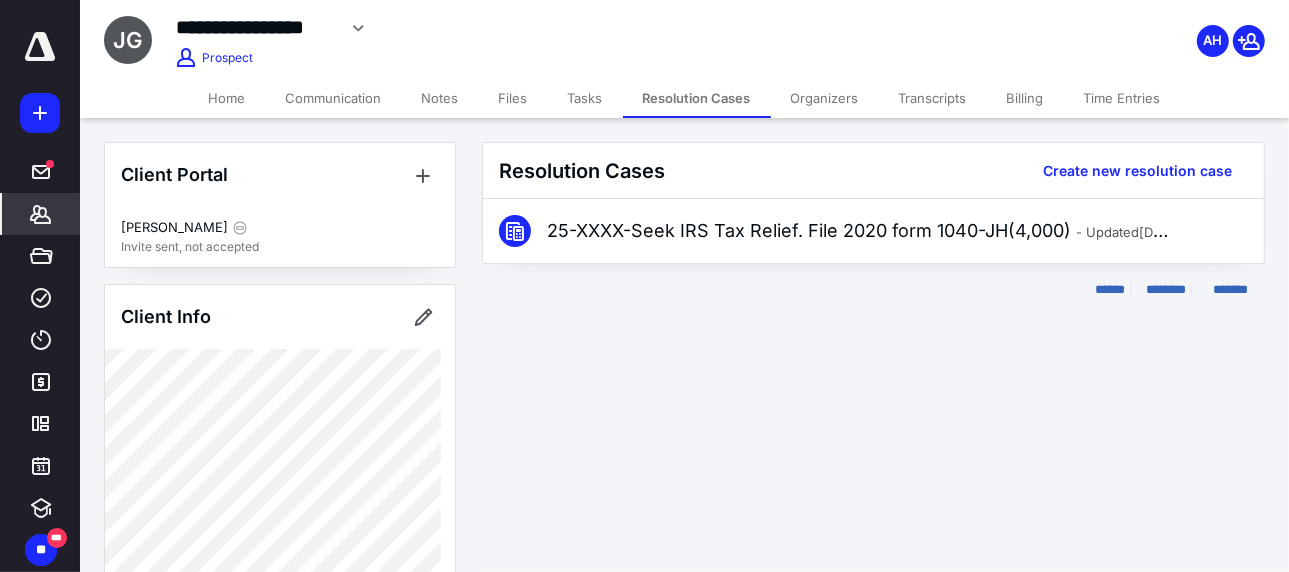 click on "Transcripts" at bounding box center (933, 98) 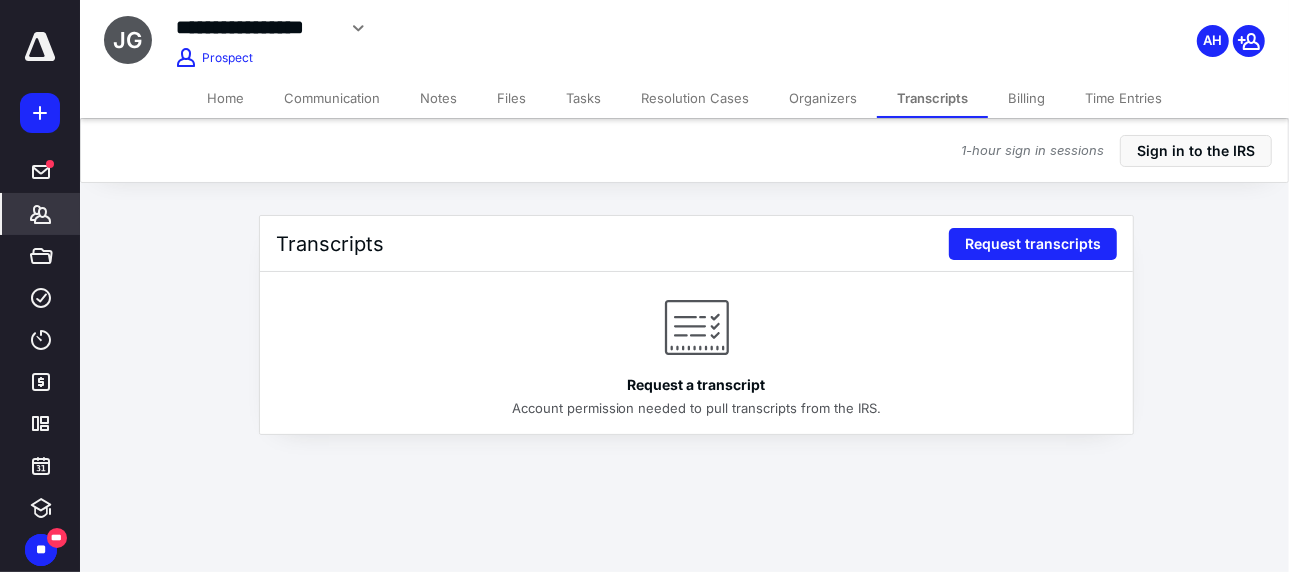 click on "Organizers" at bounding box center [823, 98] 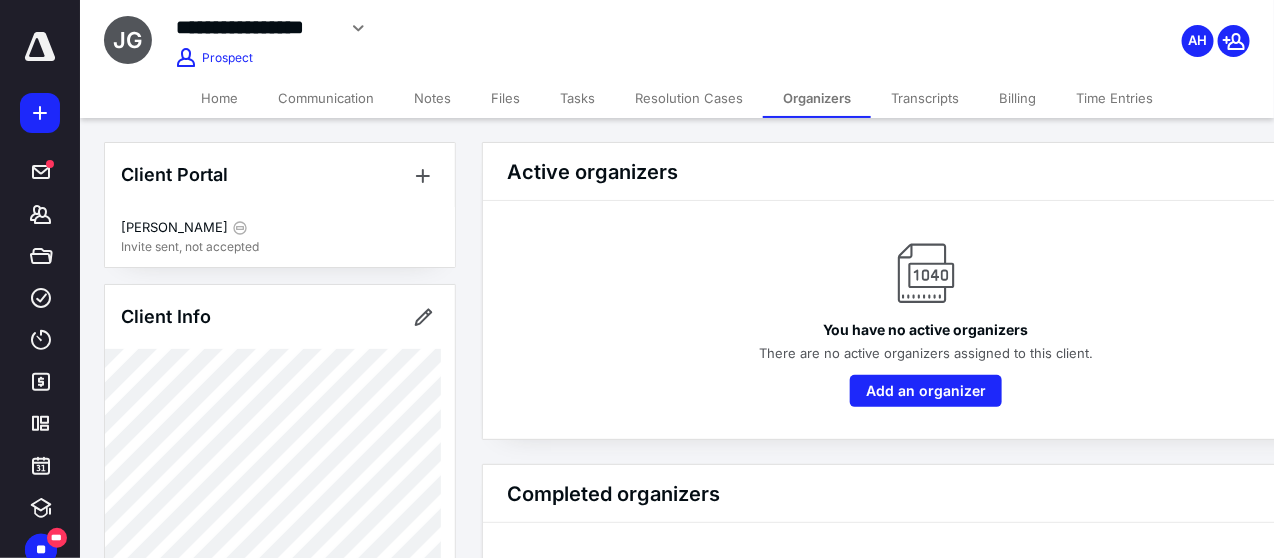 click on "Billing" at bounding box center [1017, 98] 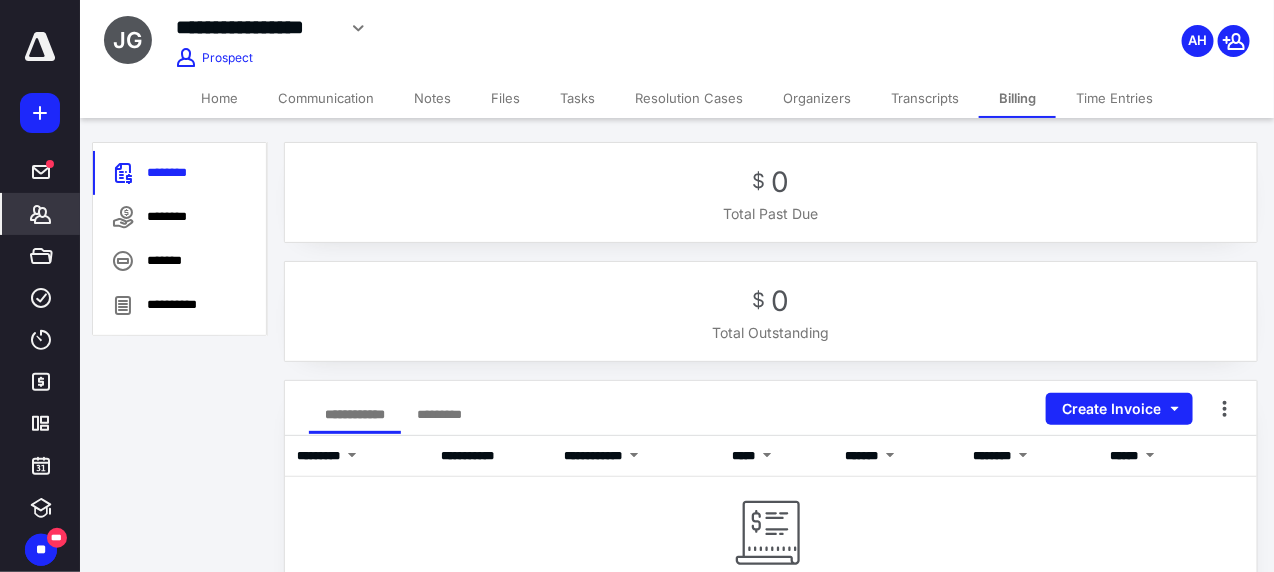 click on "Transcripts" at bounding box center [925, 98] 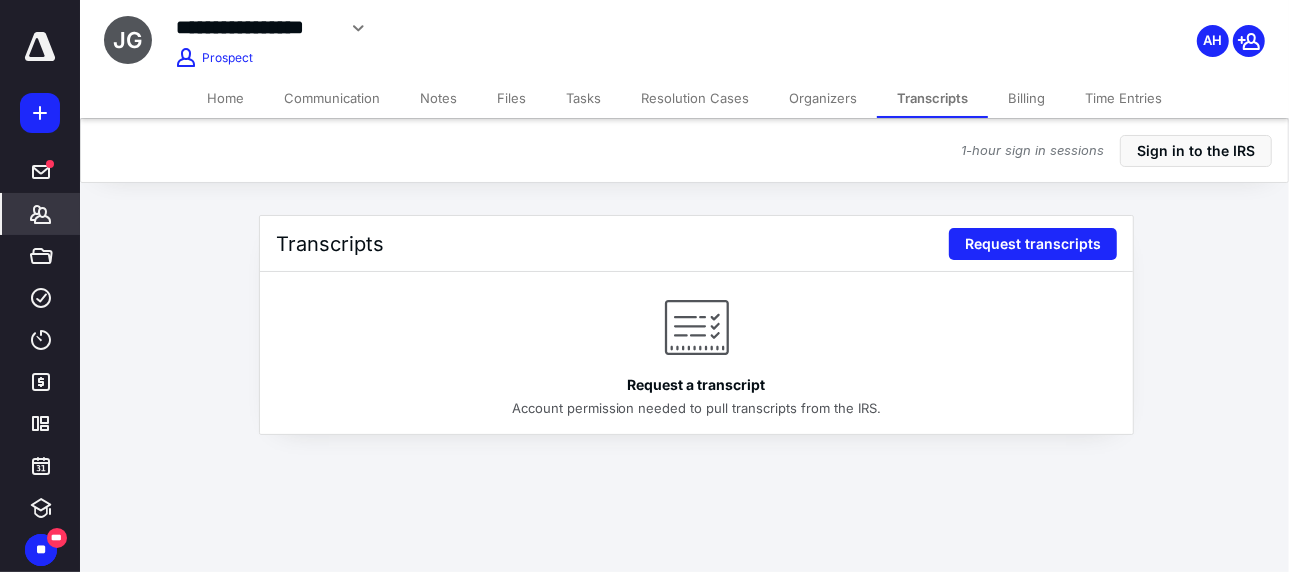 click on "1-hour sign in sessions Sign in to the IRS" at bounding box center [1124, 151] 